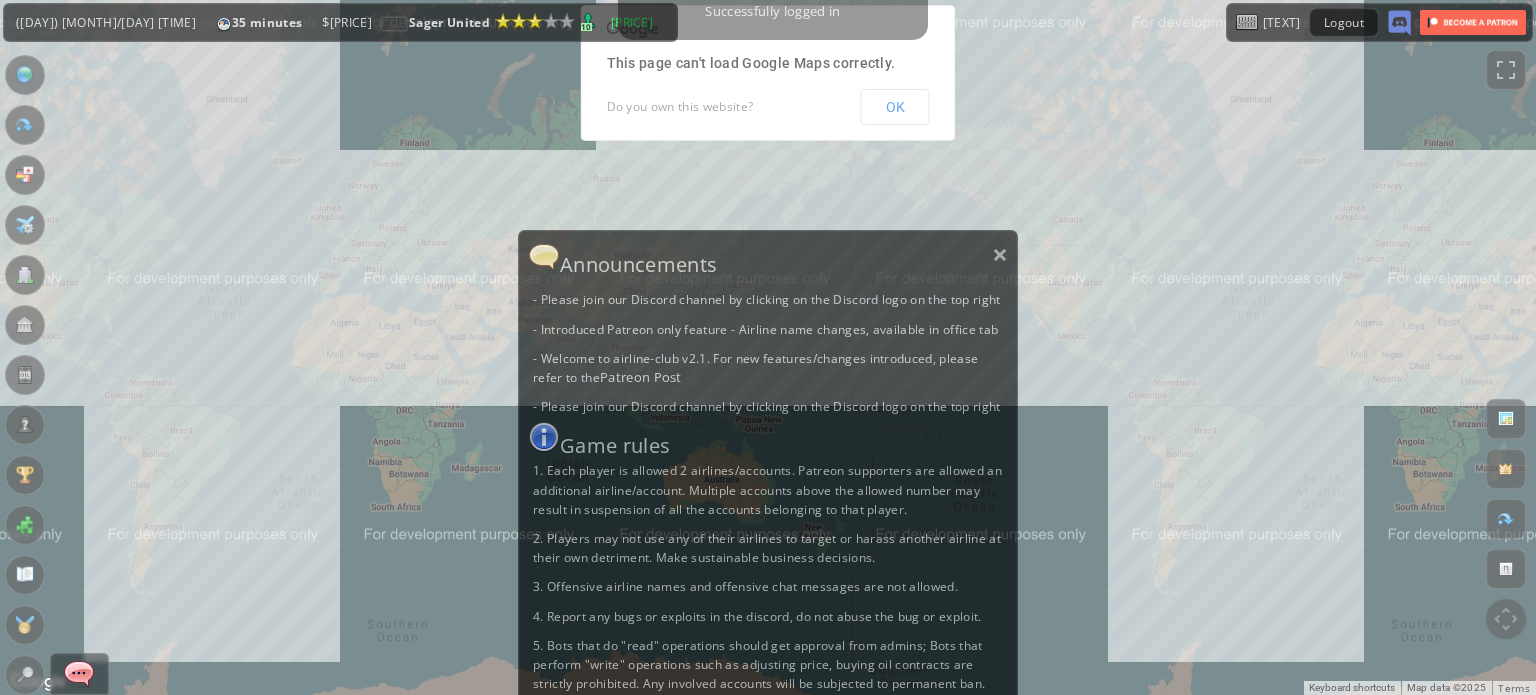 scroll, scrollTop: 0, scrollLeft: 0, axis: both 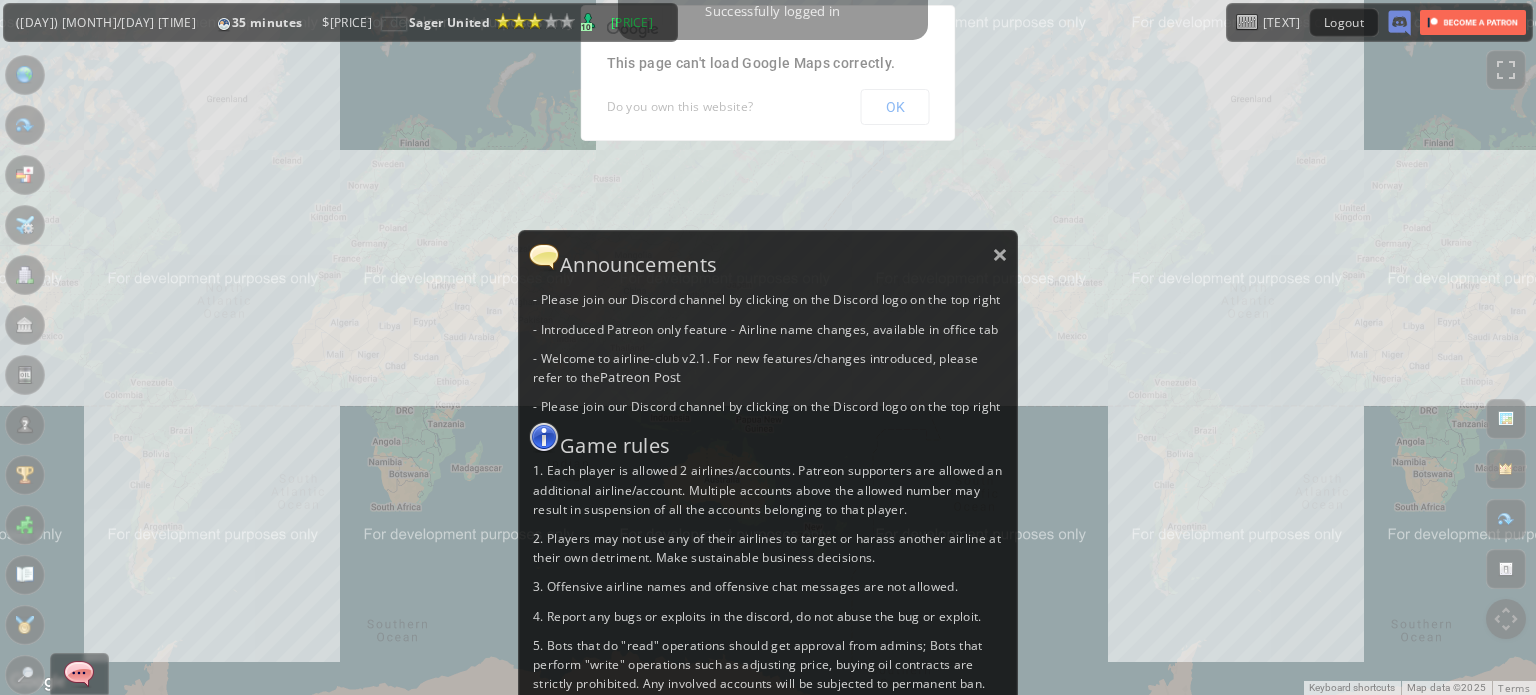click on "×
Announcements
- Please join our Discord channel by clicking on the Discord logo on the top right
- Introduced Patreon only feature - Airline name changes, available in office tab
- Welcome to airline-club v2.1. For new features/changes introduced, please refer to the  Patreon Post
- Please join our Discord channel by clicking on the Discord logo on the top right
Game rules
1. Each player is allowed 2 airlines/accounts. Patreon supporters are allowed an additional airline/account. Multiple accounts above the allowed number may result in suspension of all the accounts belonging to that player.
2. Players may not use any of their airlines to target or harass another airline at their own detriment. Make sustainable business decisions.
3. Offensive airline names and offensive chat messages are not allowed.
4. Report any bugs or exploits in the discord, do not abuse the bug or exploit." at bounding box center (768, 508) 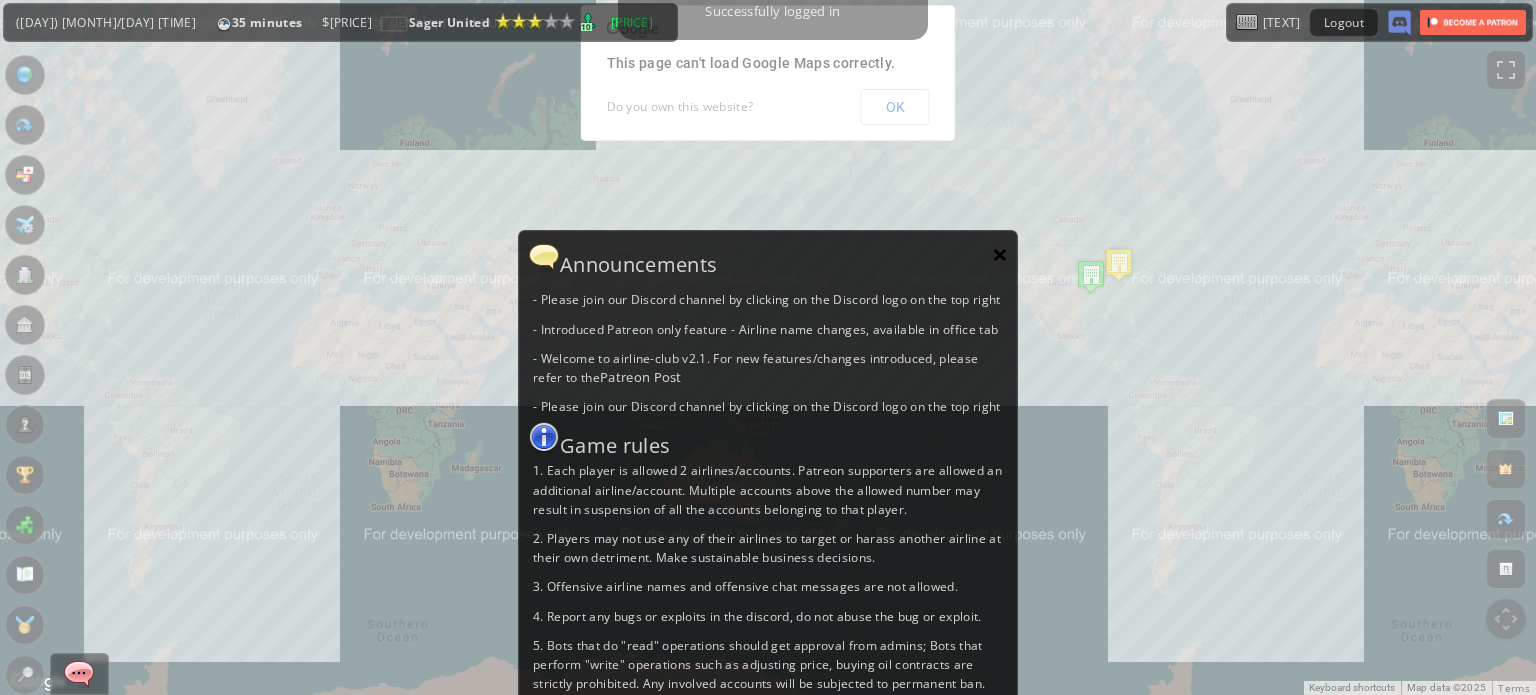 click on "×" at bounding box center (1000, 254) 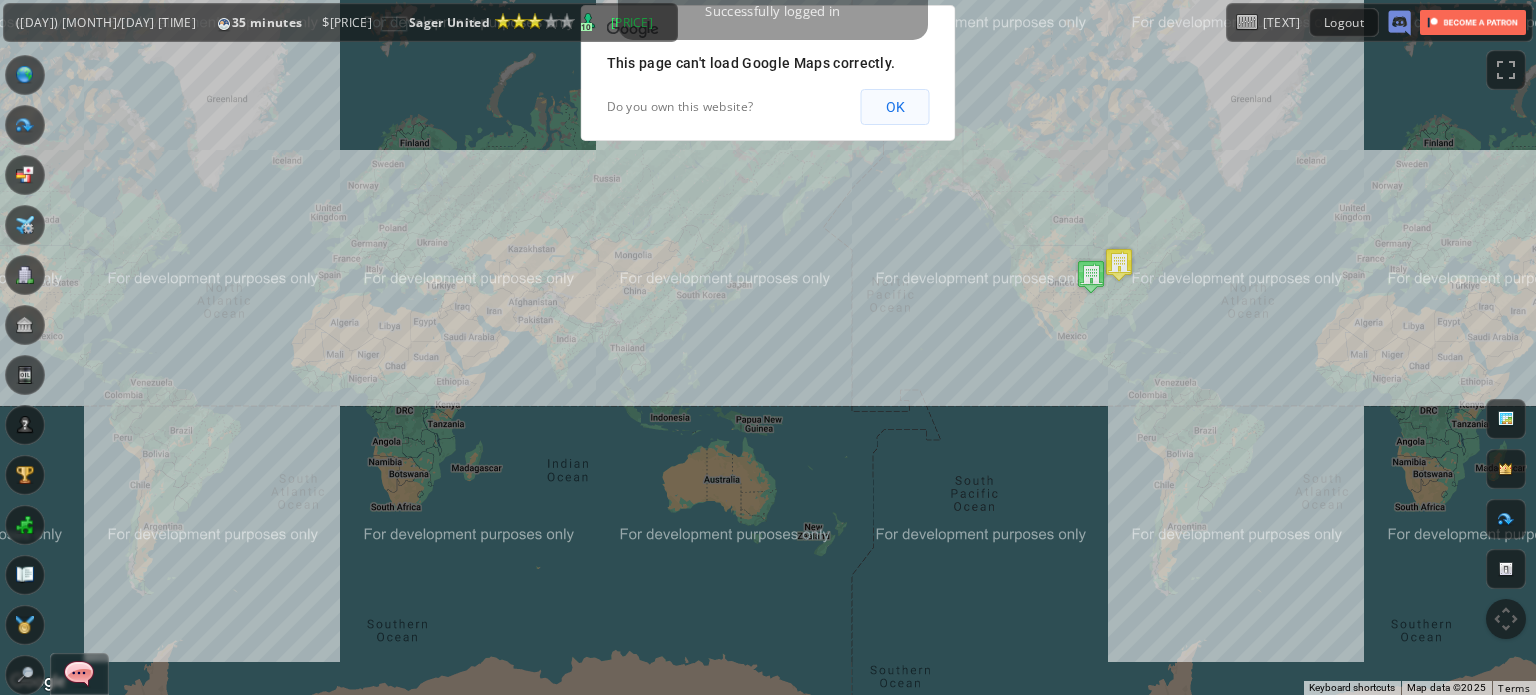 click on "OK" at bounding box center (895, 107) 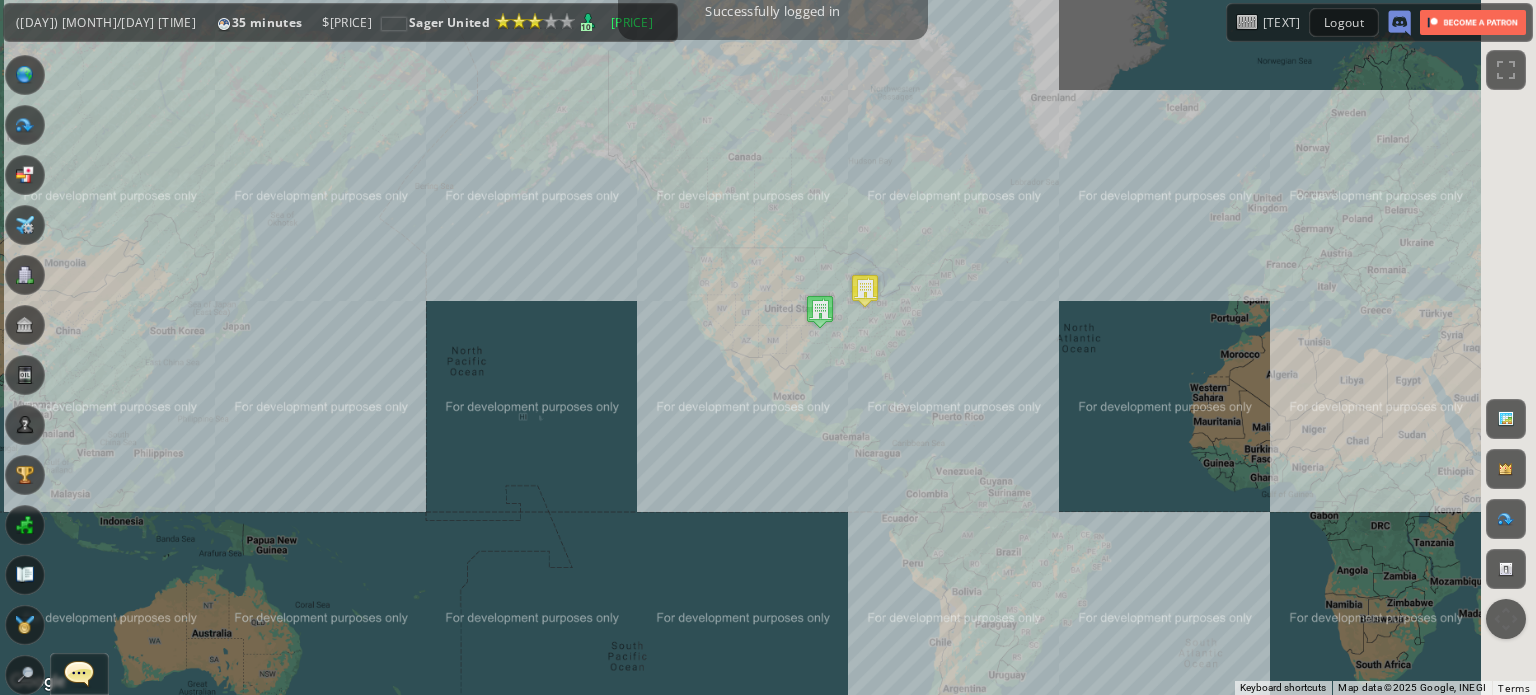 drag, startPoint x: 996, startPoint y: 296, endPoint x: 512, endPoint y: 325, distance: 484.868 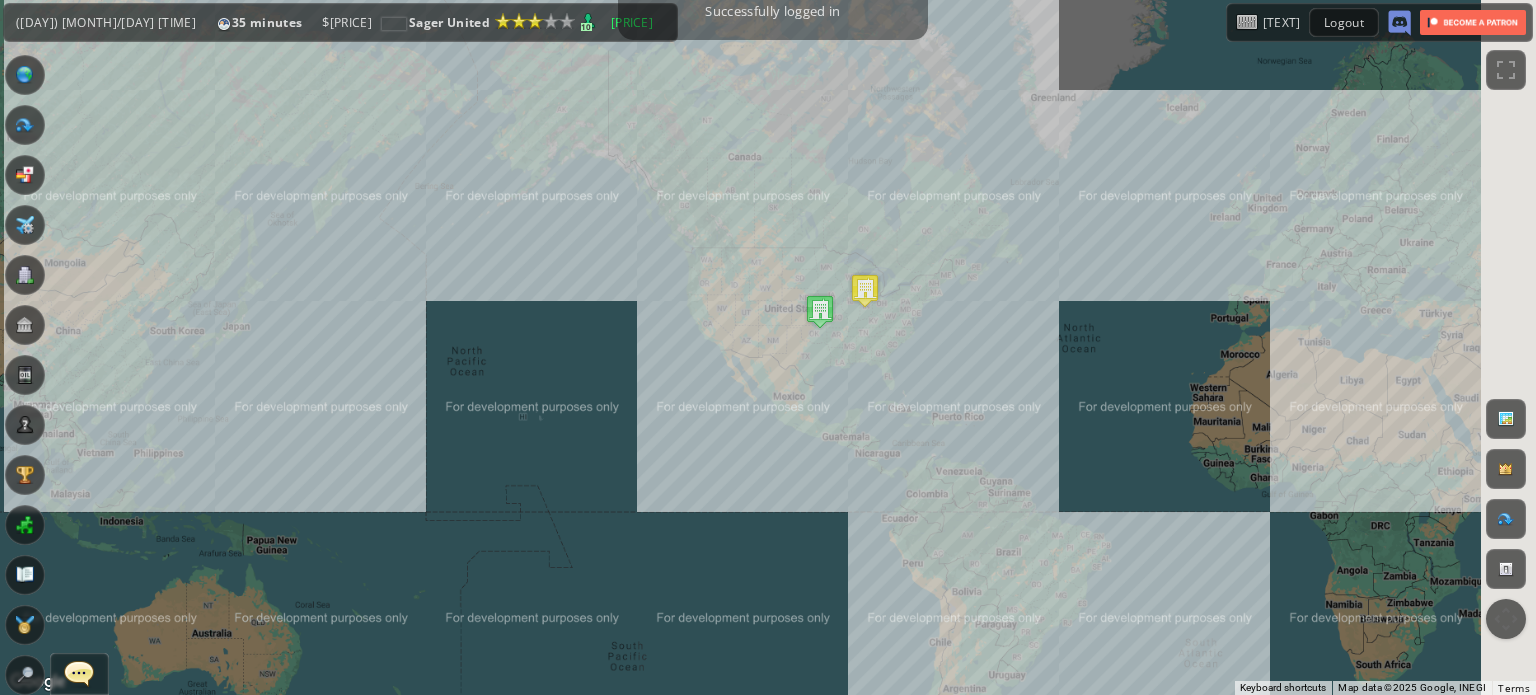 click on "To navigate, press the arrow keys." at bounding box center (768, 347) 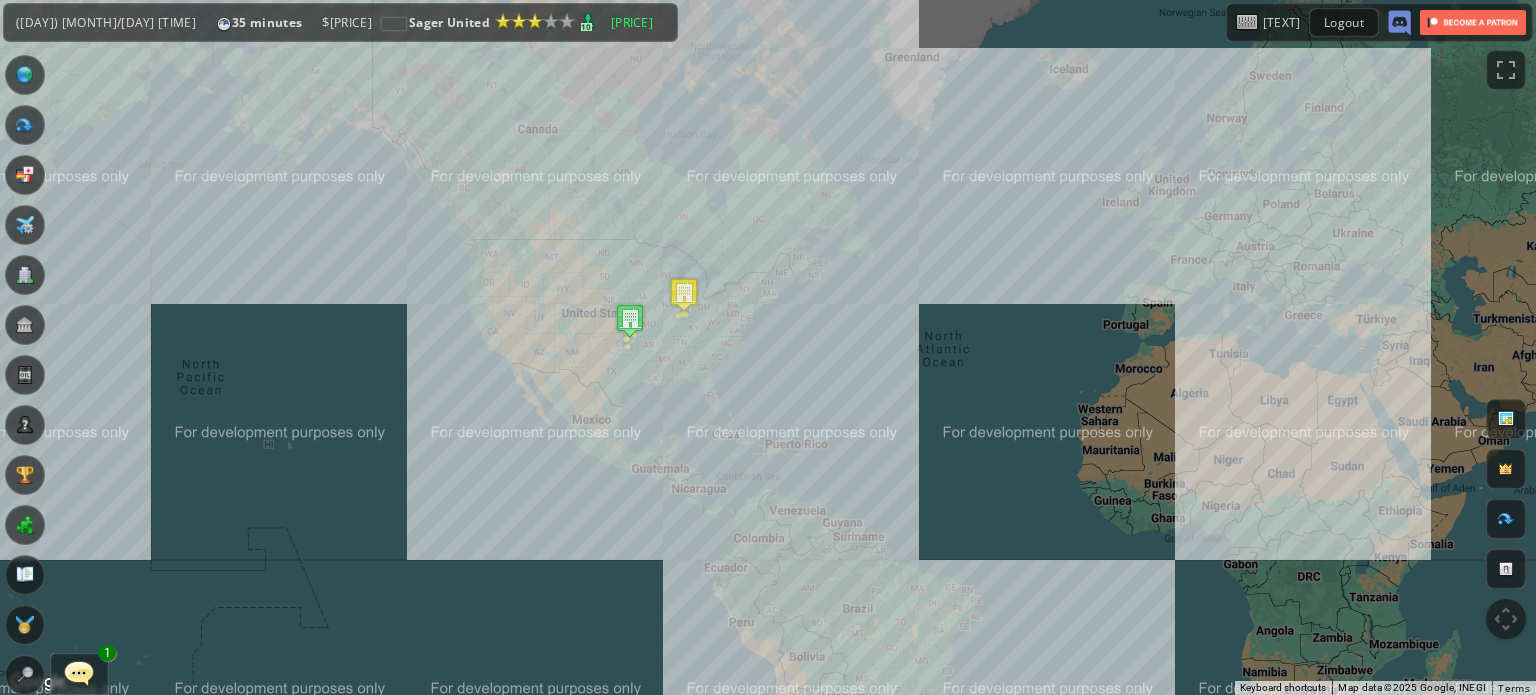 click at bounding box center (79, 673) 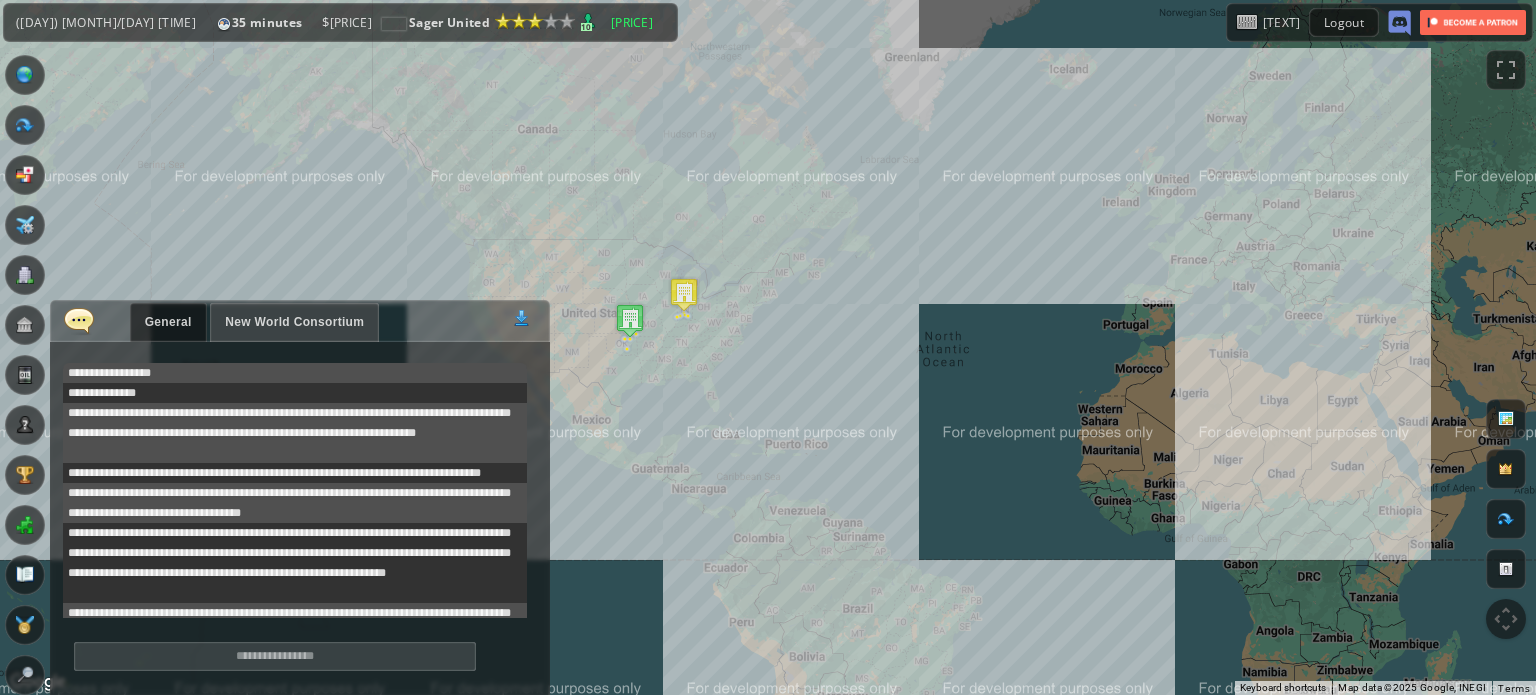 scroll, scrollTop: 740, scrollLeft: 0, axis: vertical 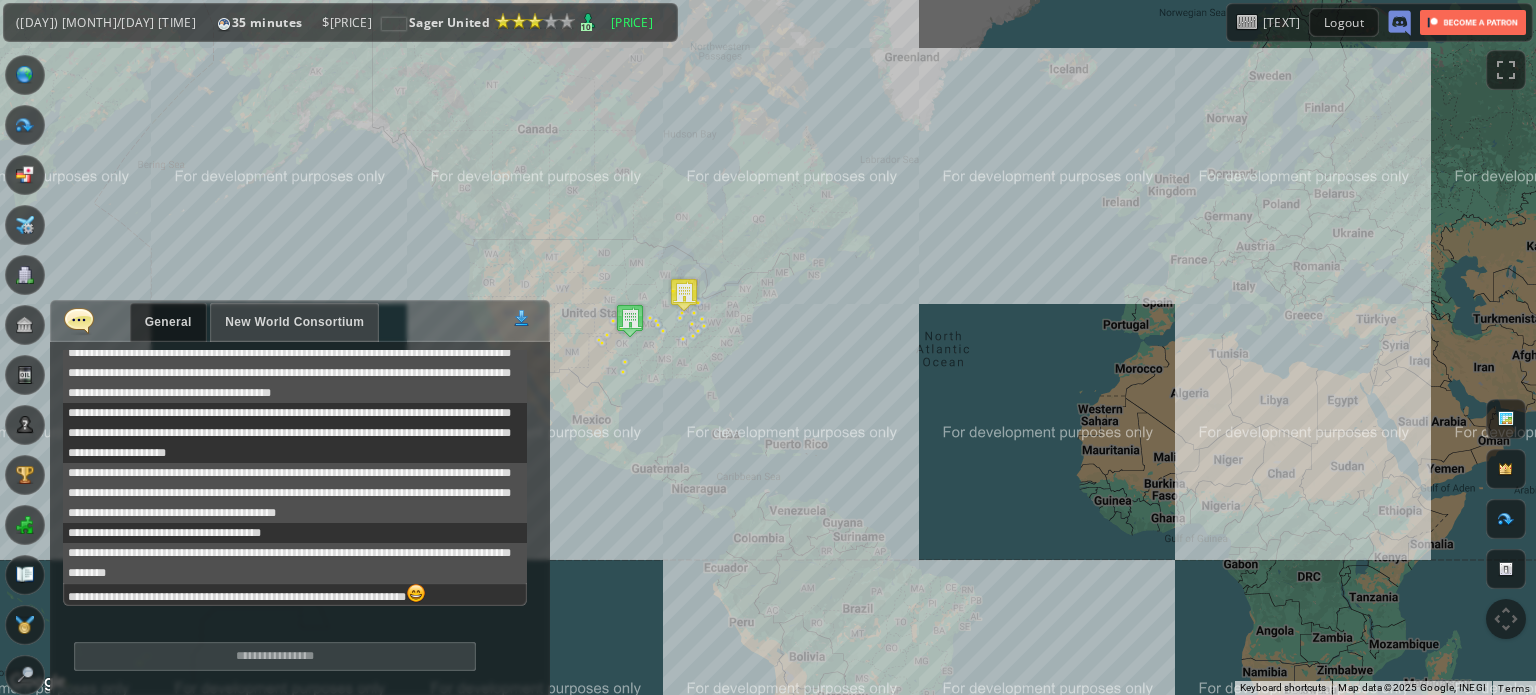 click at bounding box center (79, 320) 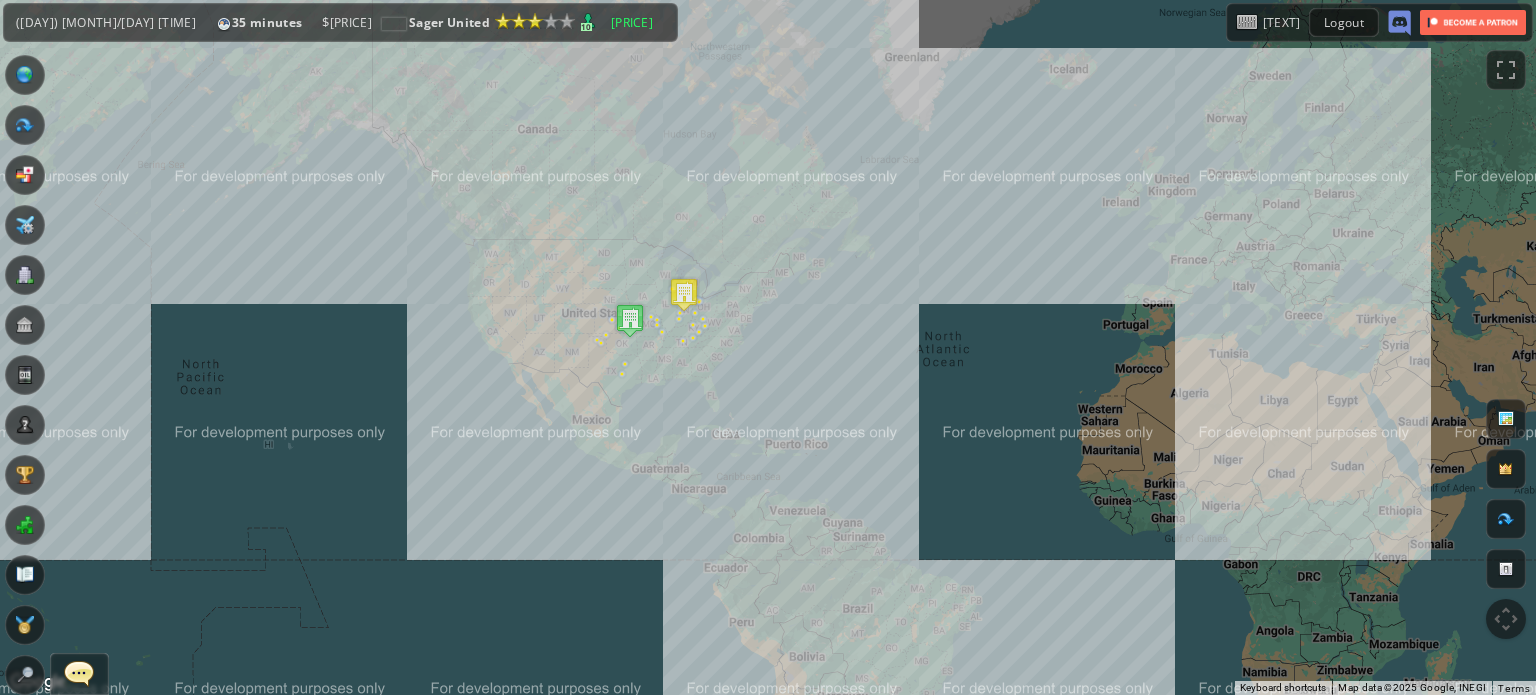 click at bounding box center [25, 275] 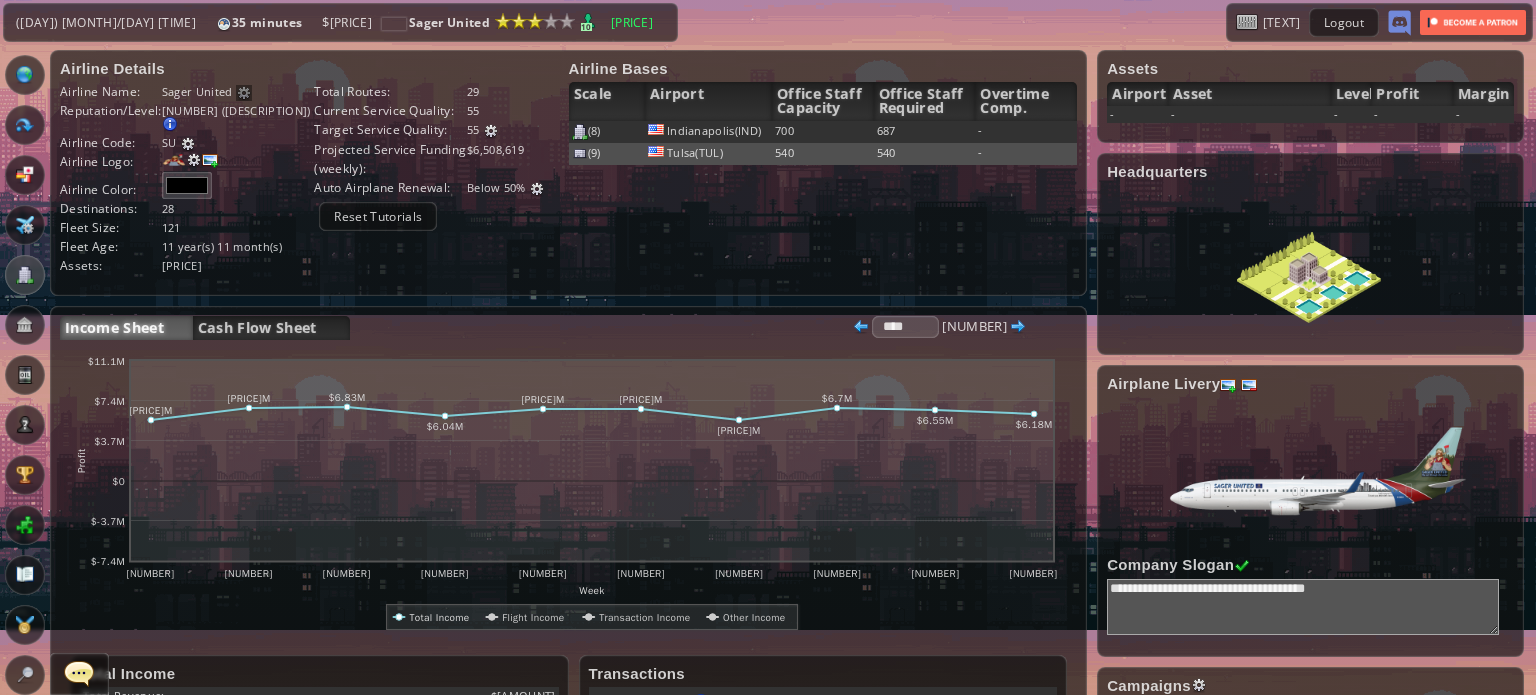 click on "Oil" at bounding box center (25, 375) 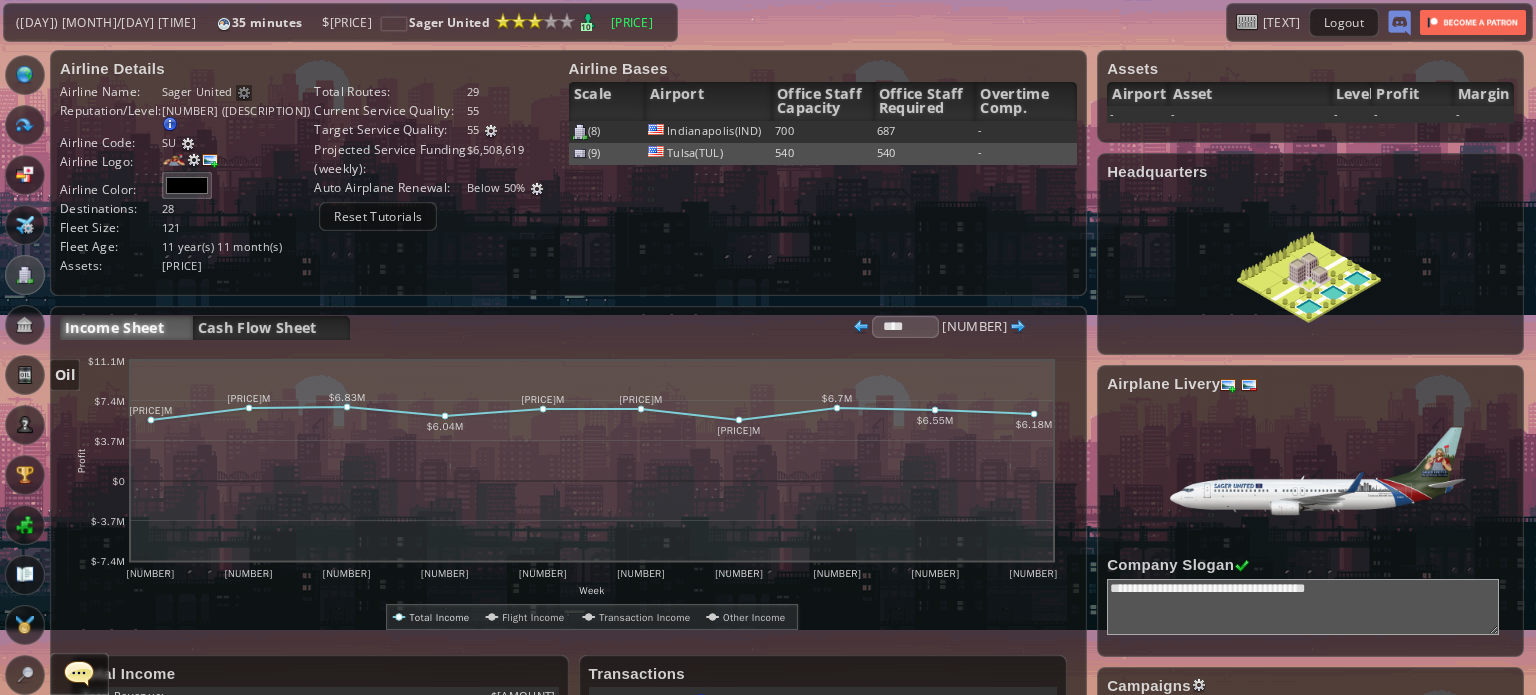 click at bounding box center (25, 375) 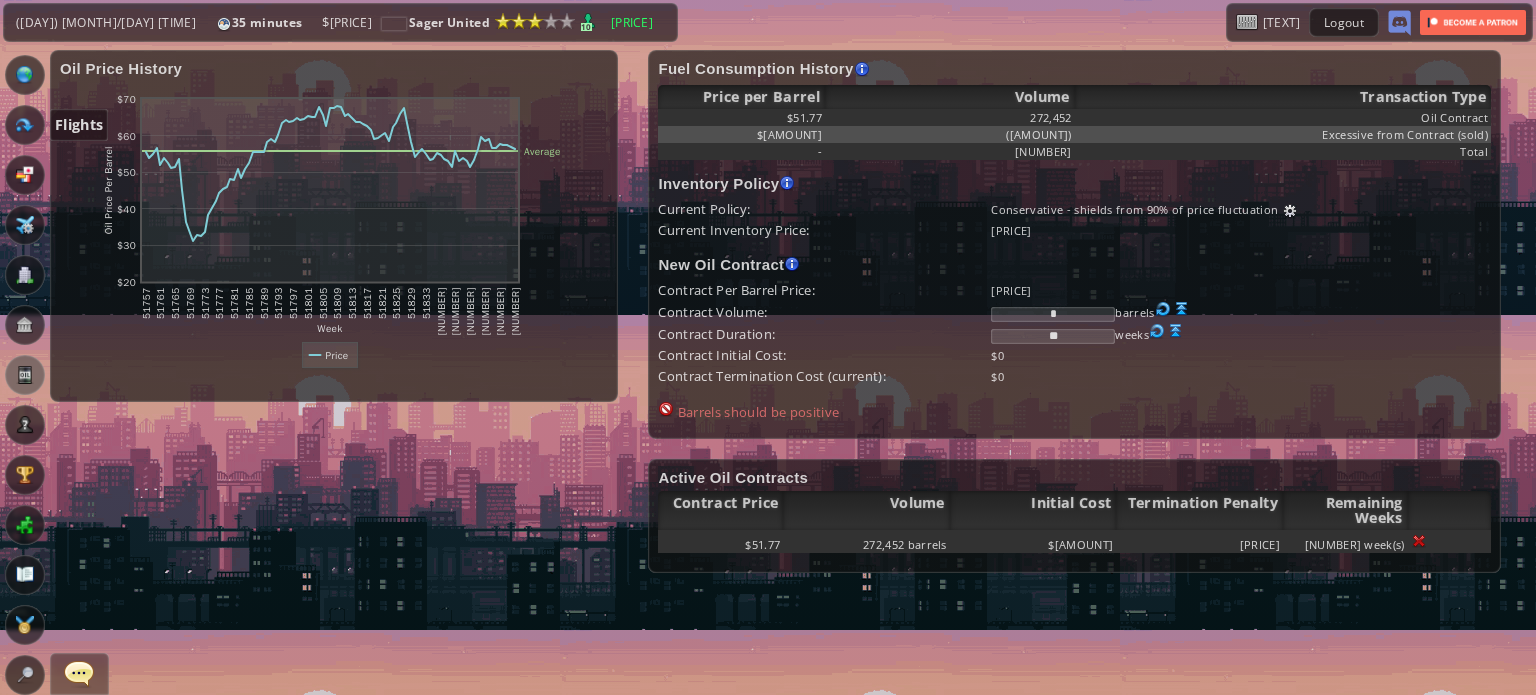 click at bounding box center (25, 125) 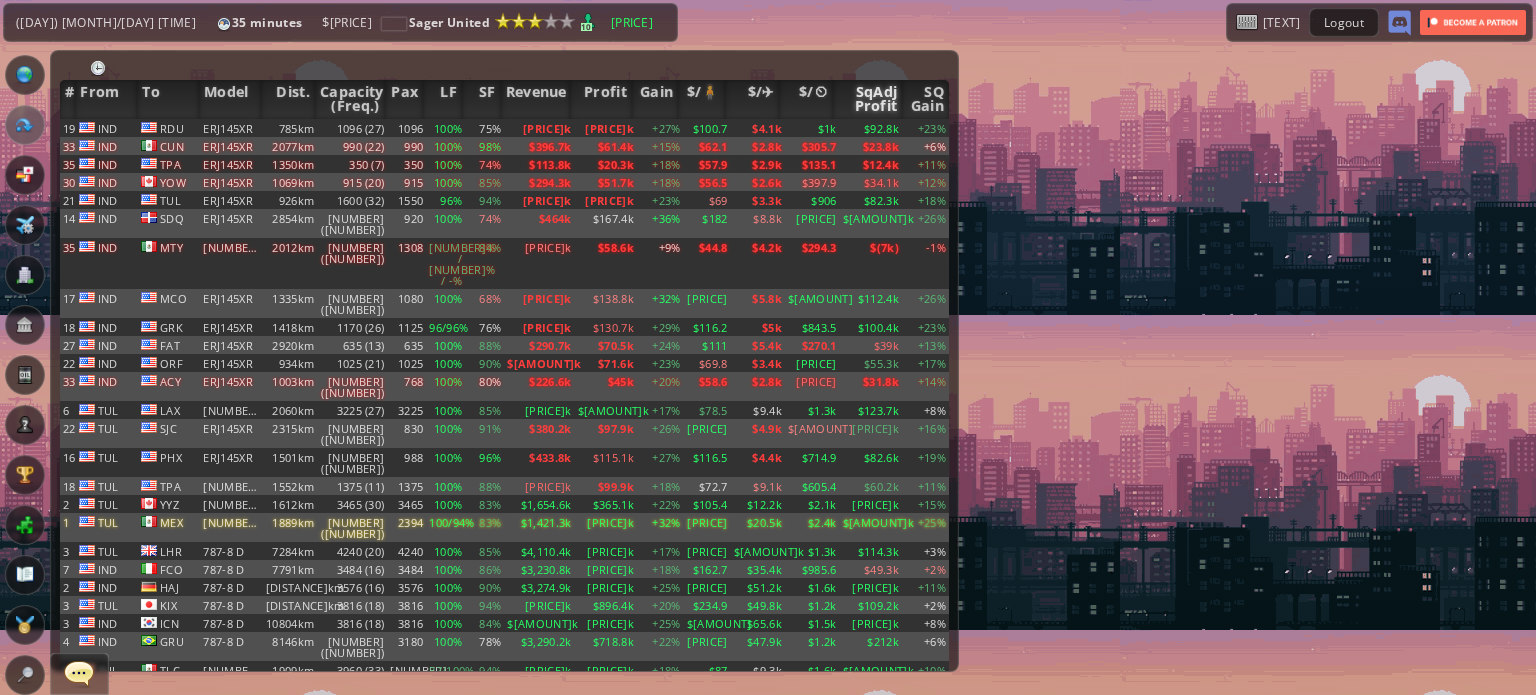 click on "SqAdj Profit" at bounding box center (868, 99) 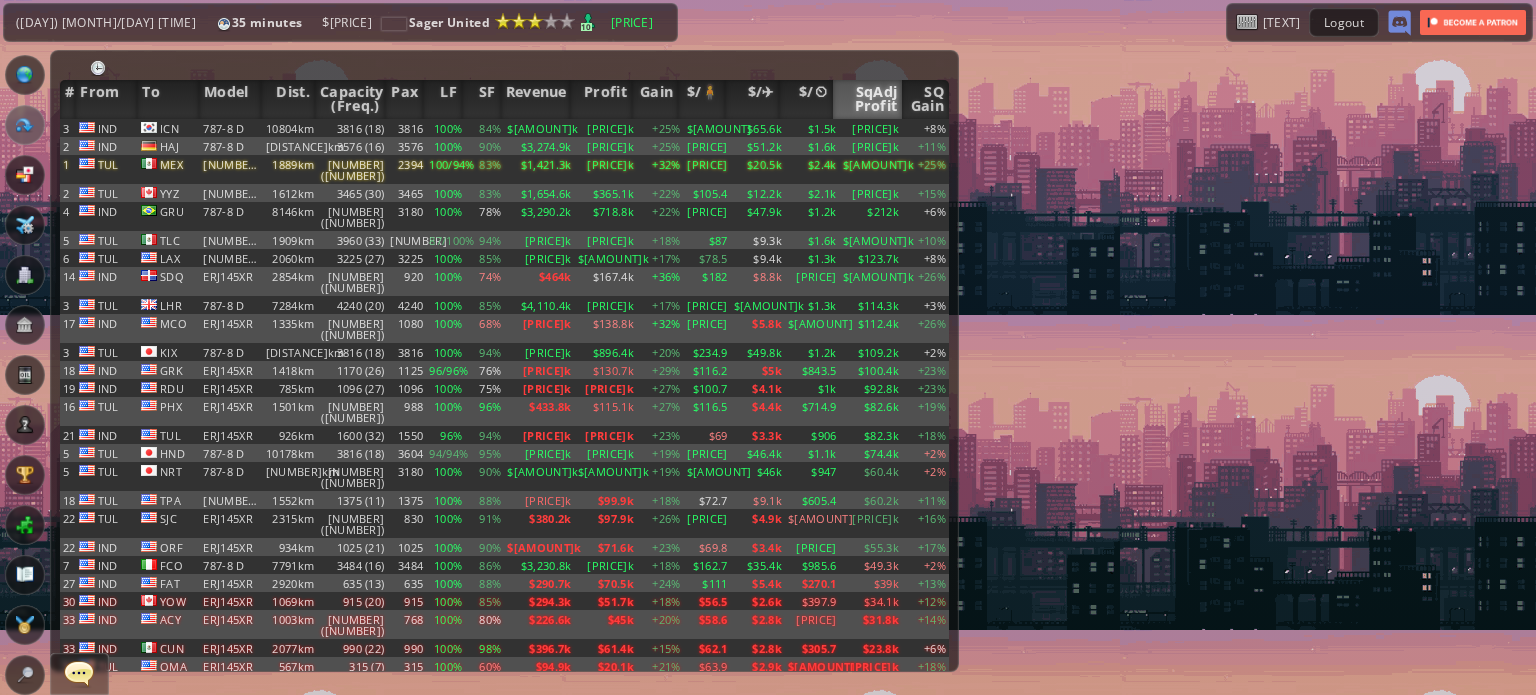 click on "SqAdj Profit" at bounding box center [868, 99] 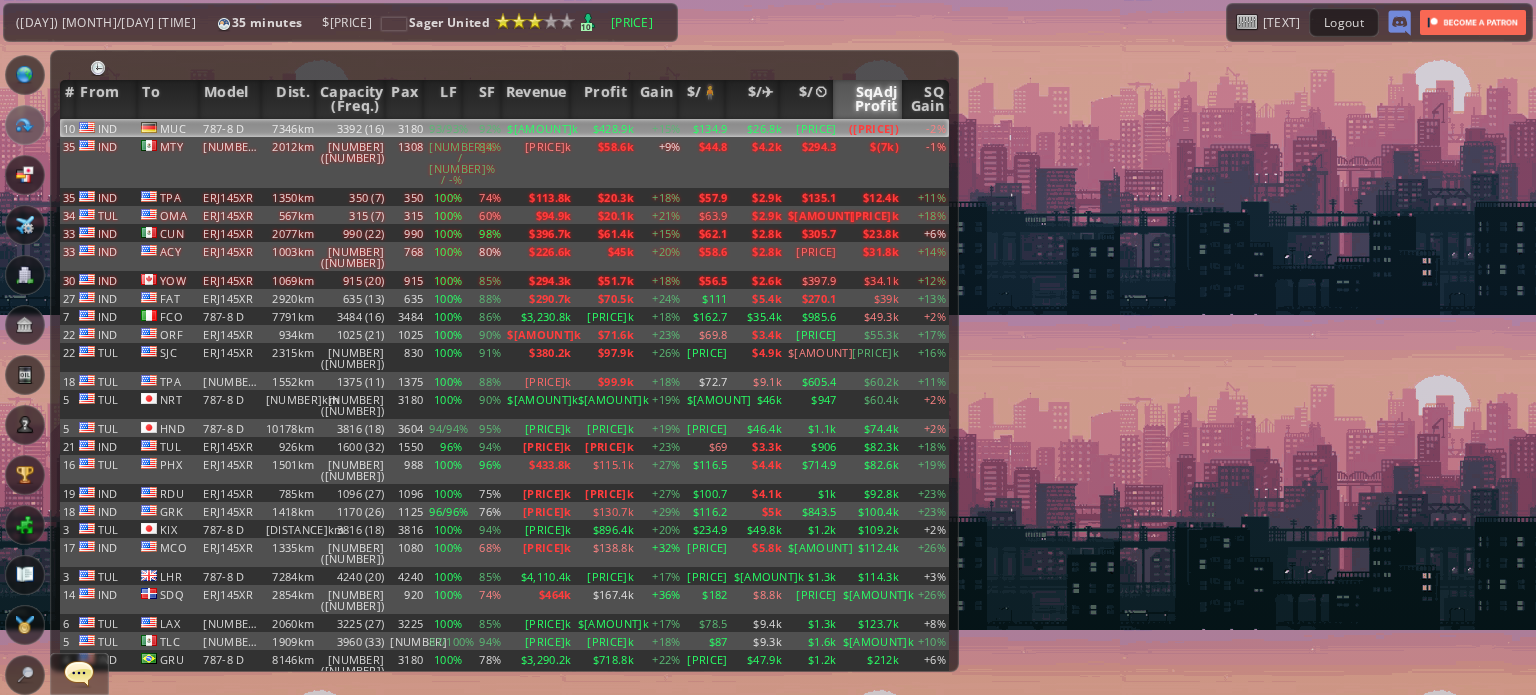 click on "([PRICE])" at bounding box center (871, 128) 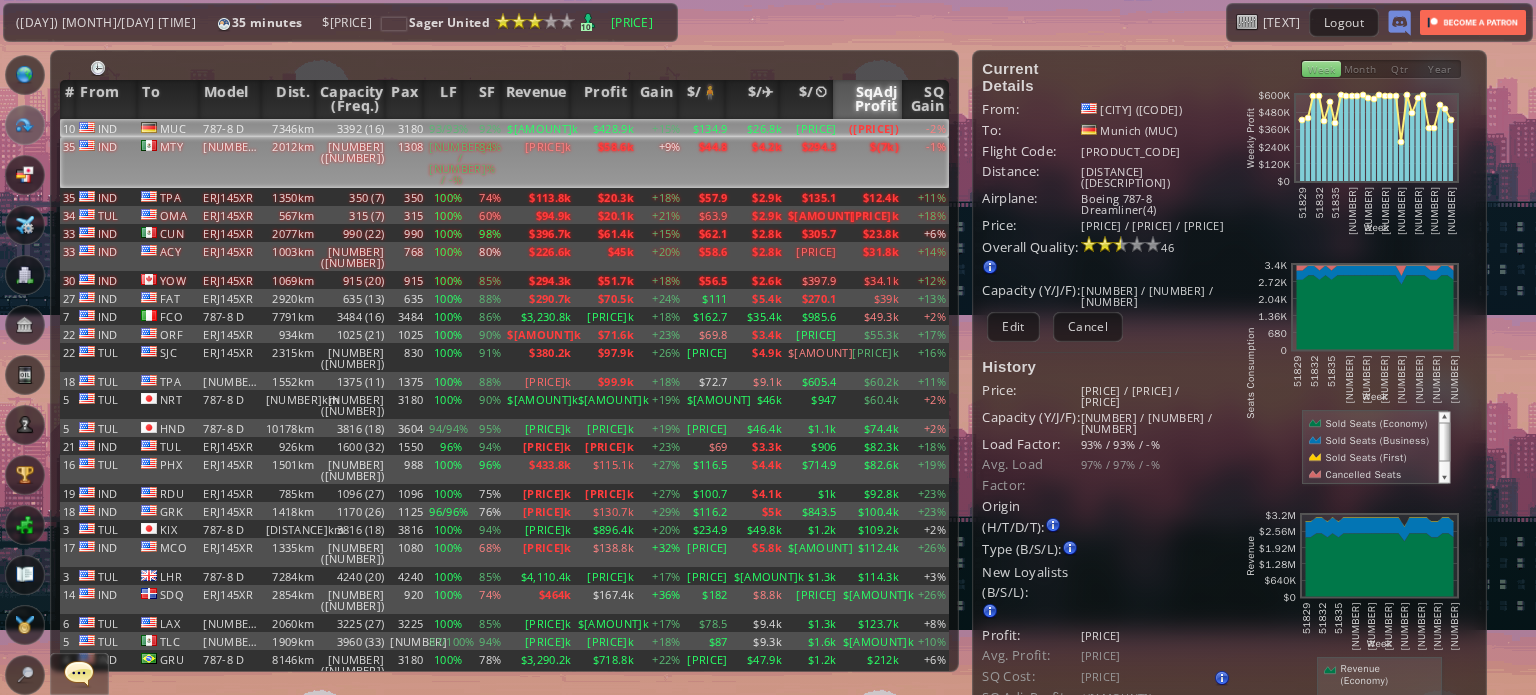 click on "$(7k)" at bounding box center (871, 128) 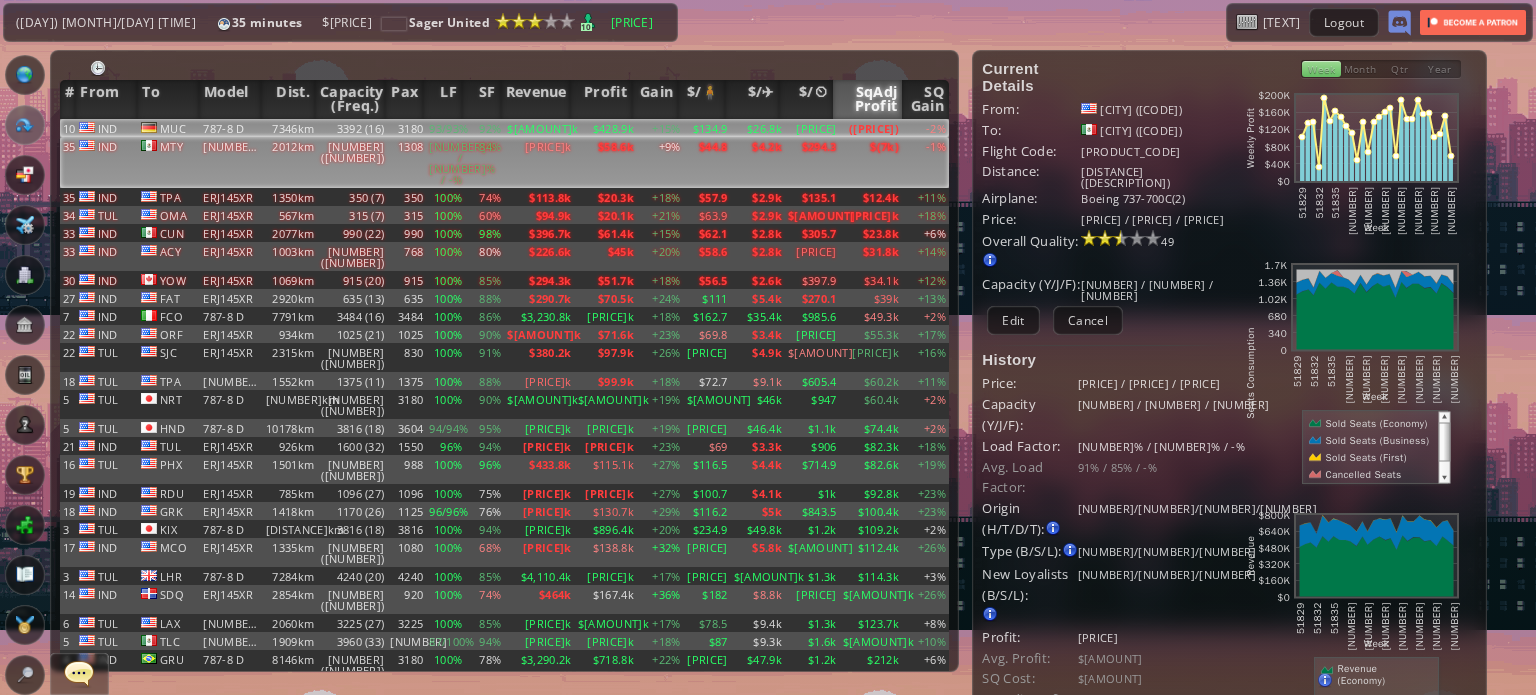 click on "([PRICE])" at bounding box center [871, 128] 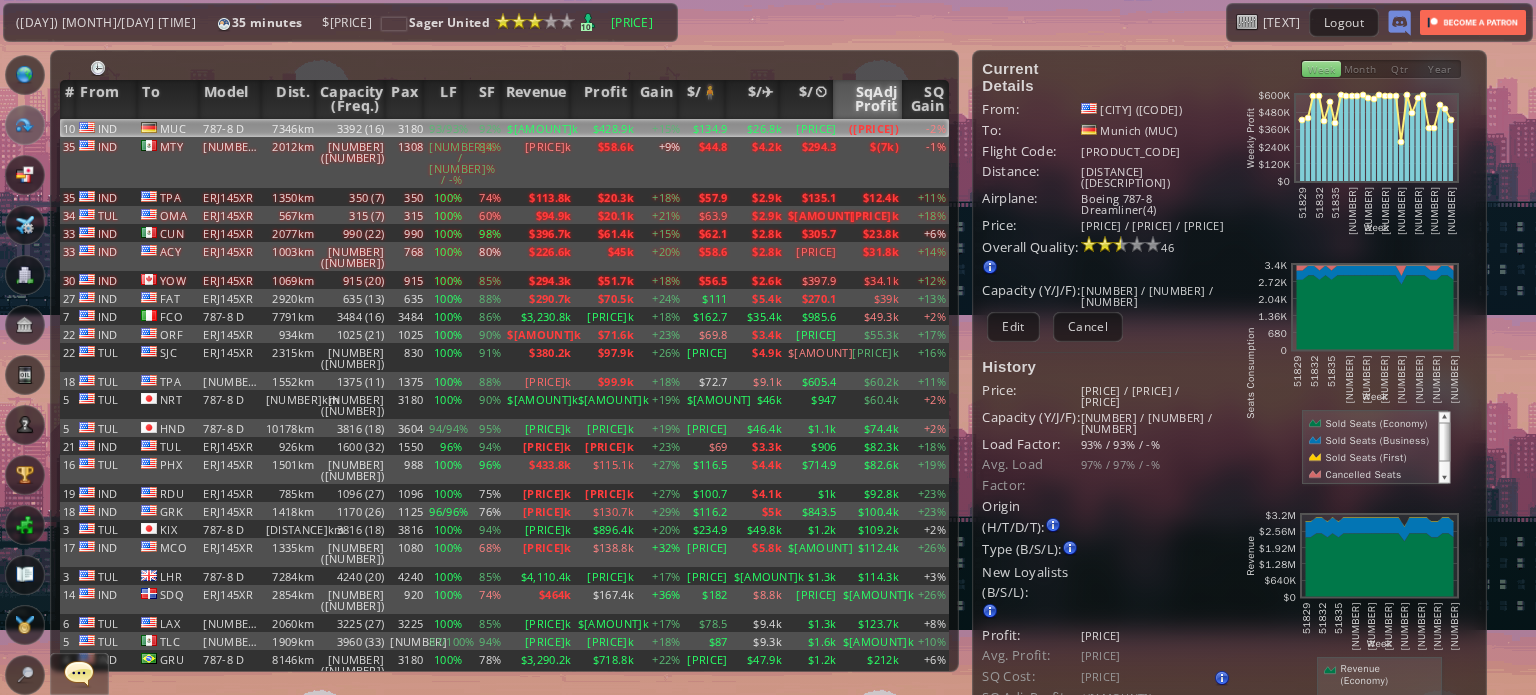 click on "SqAdj Profit" at bounding box center [868, 99] 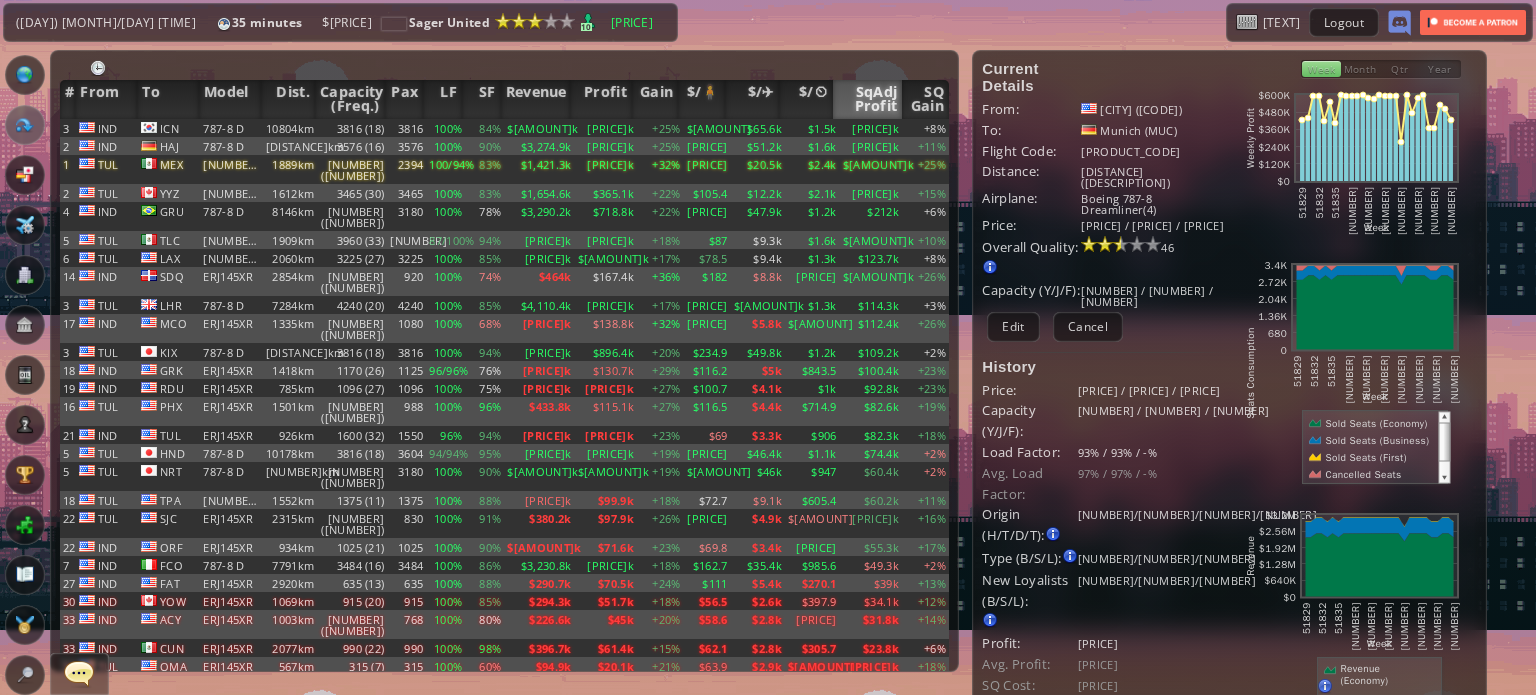 click on "SqAdj Profit" at bounding box center (868, 99) 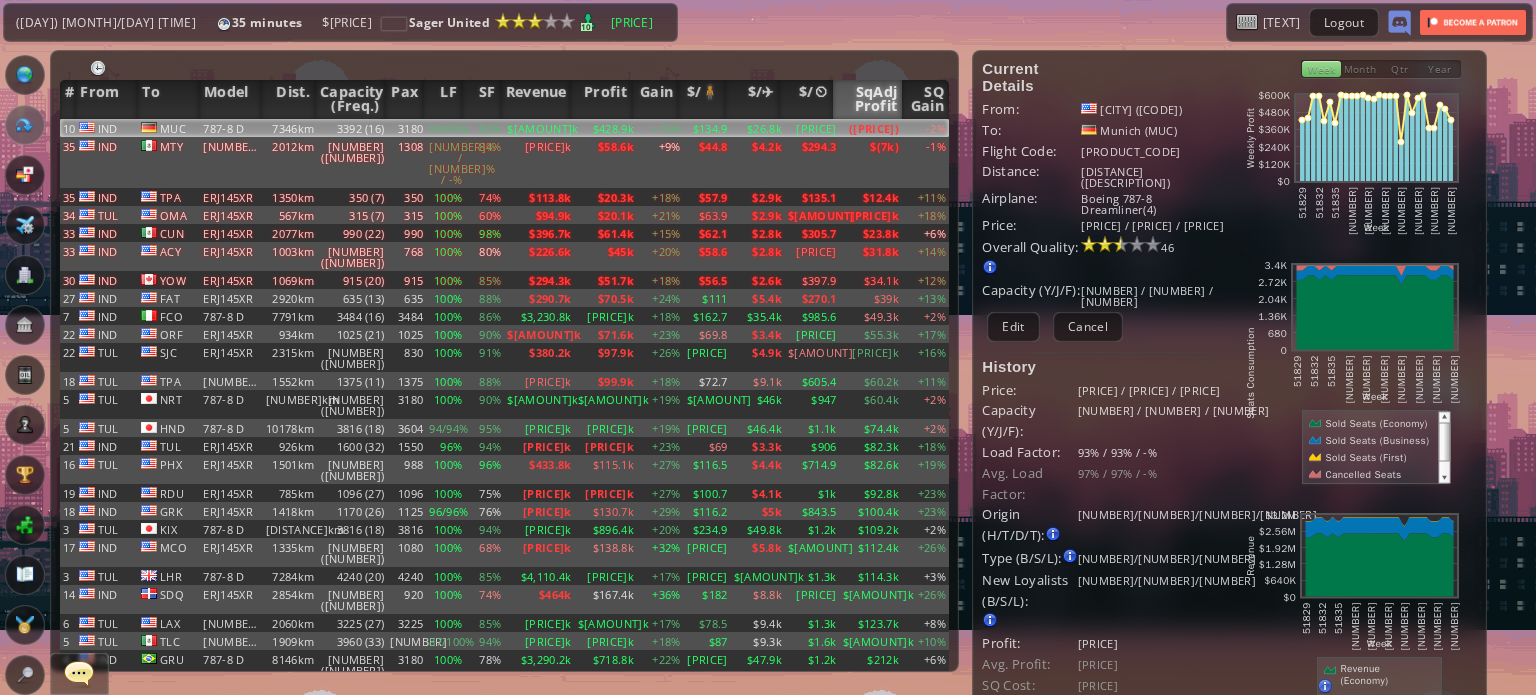 click on "SqAdj Profit" at bounding box center (868, 99) 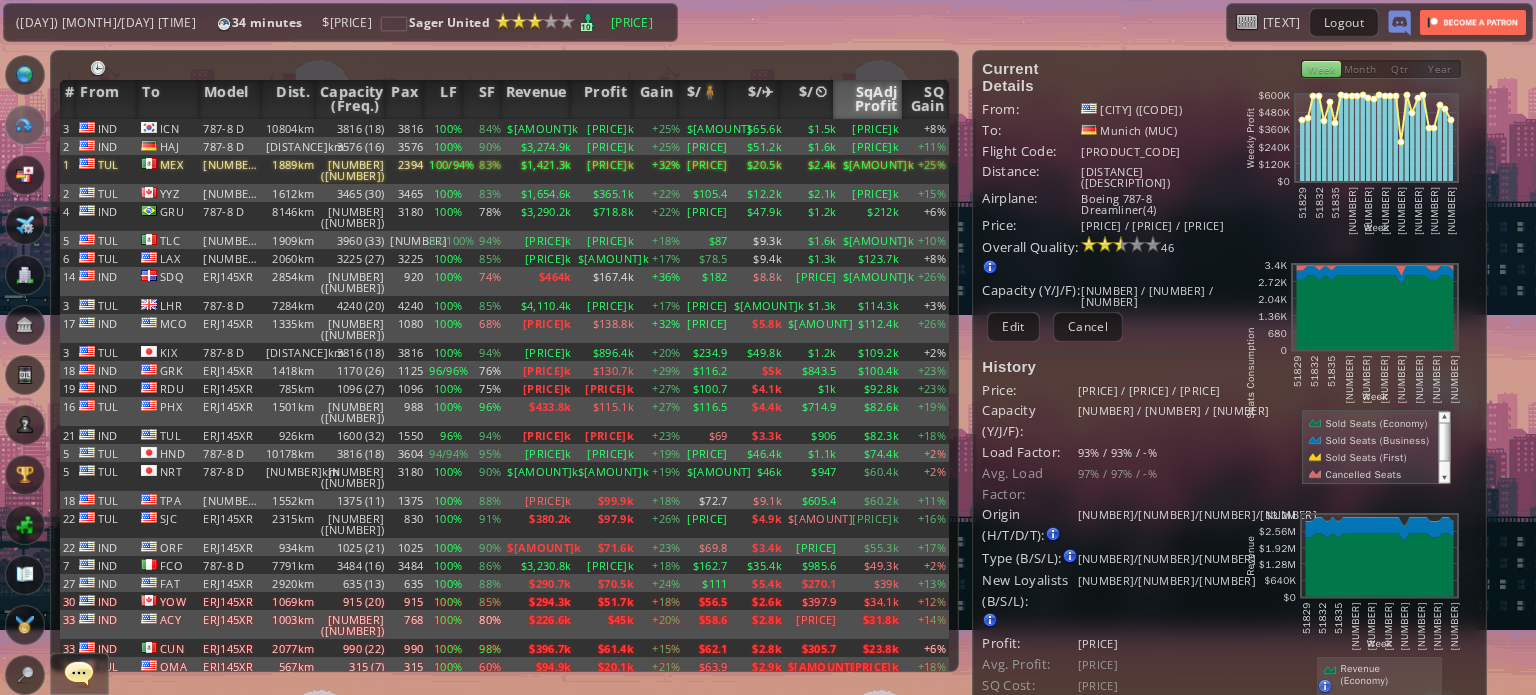 click on "SqAdj Profit" at bounding box center [868, 99] 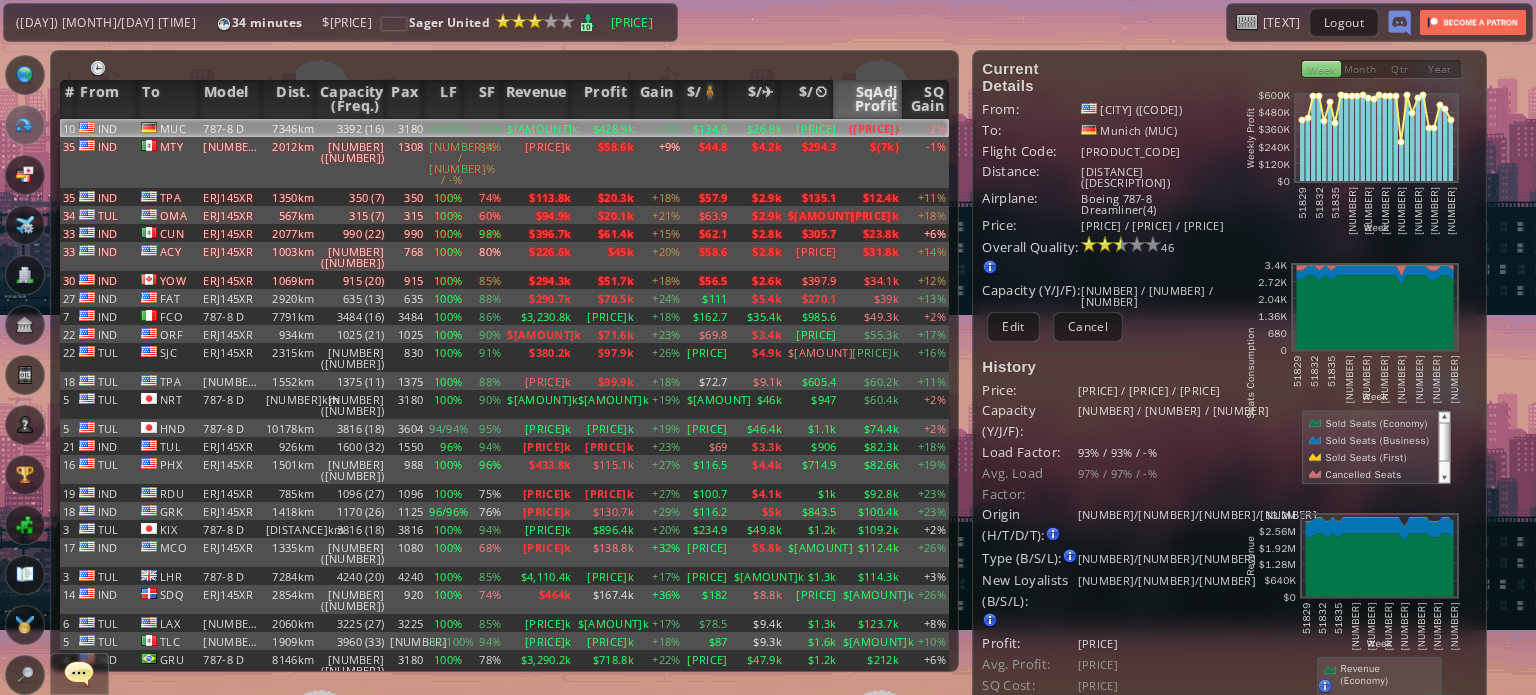 click on "SqAdj Profit" at bounding box center [868, 99] 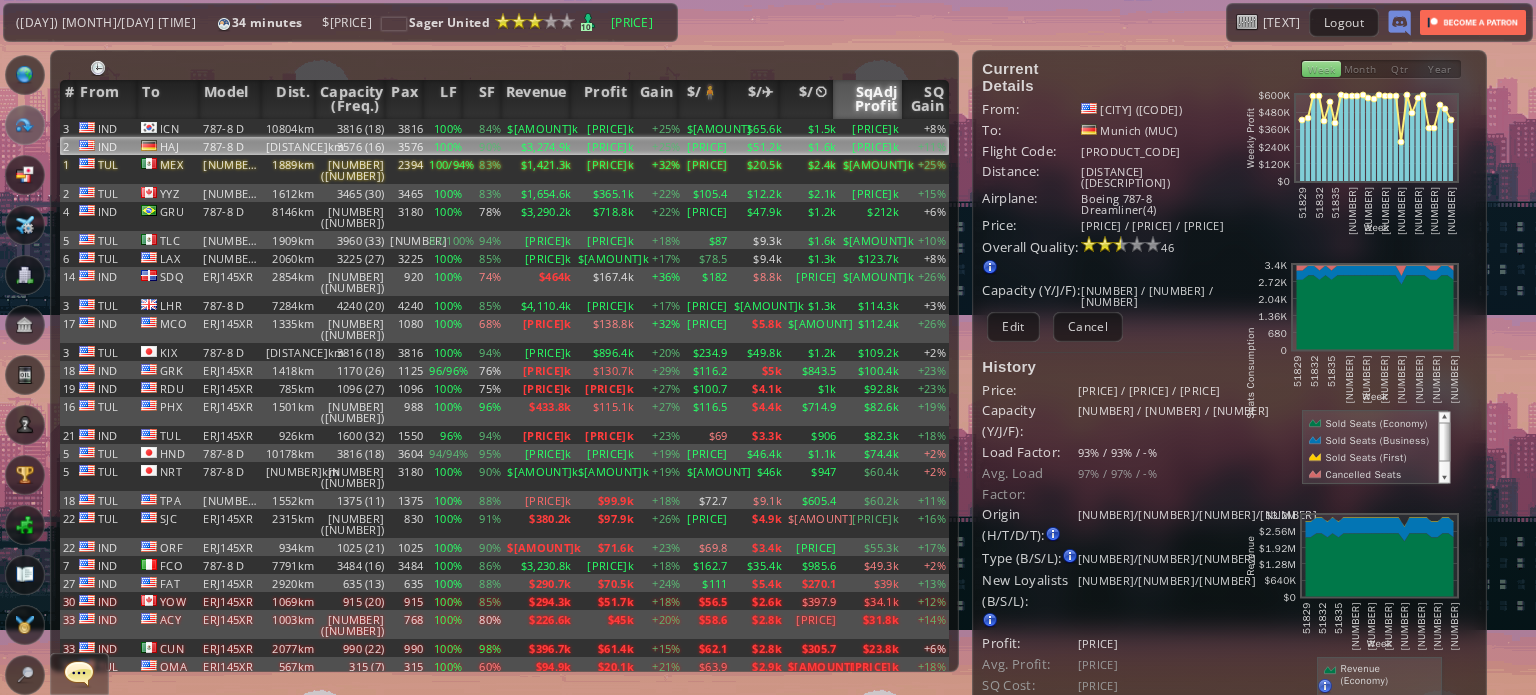 click on "[PRICE]k" at bounding box center [871, 128] 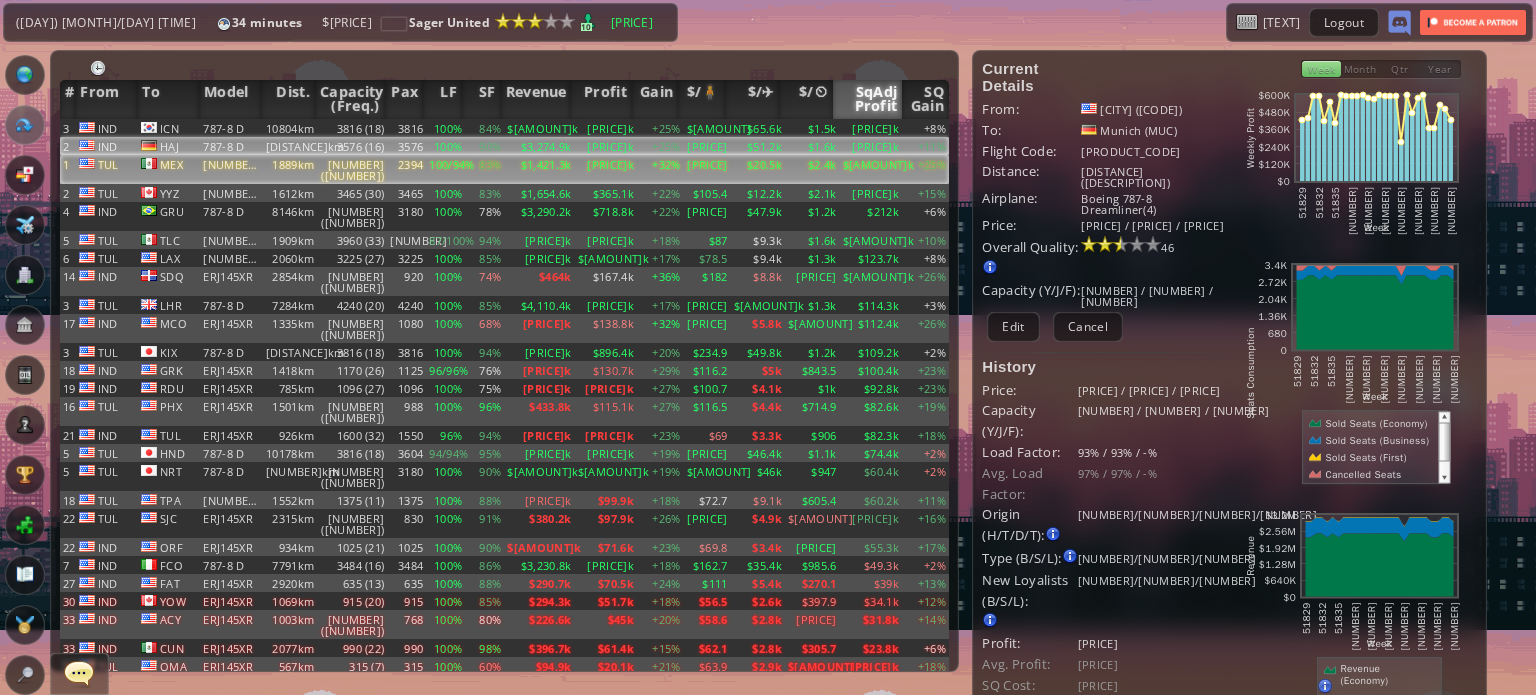 click on "$[AMOUNT]k" at bounding box center (871, 128) 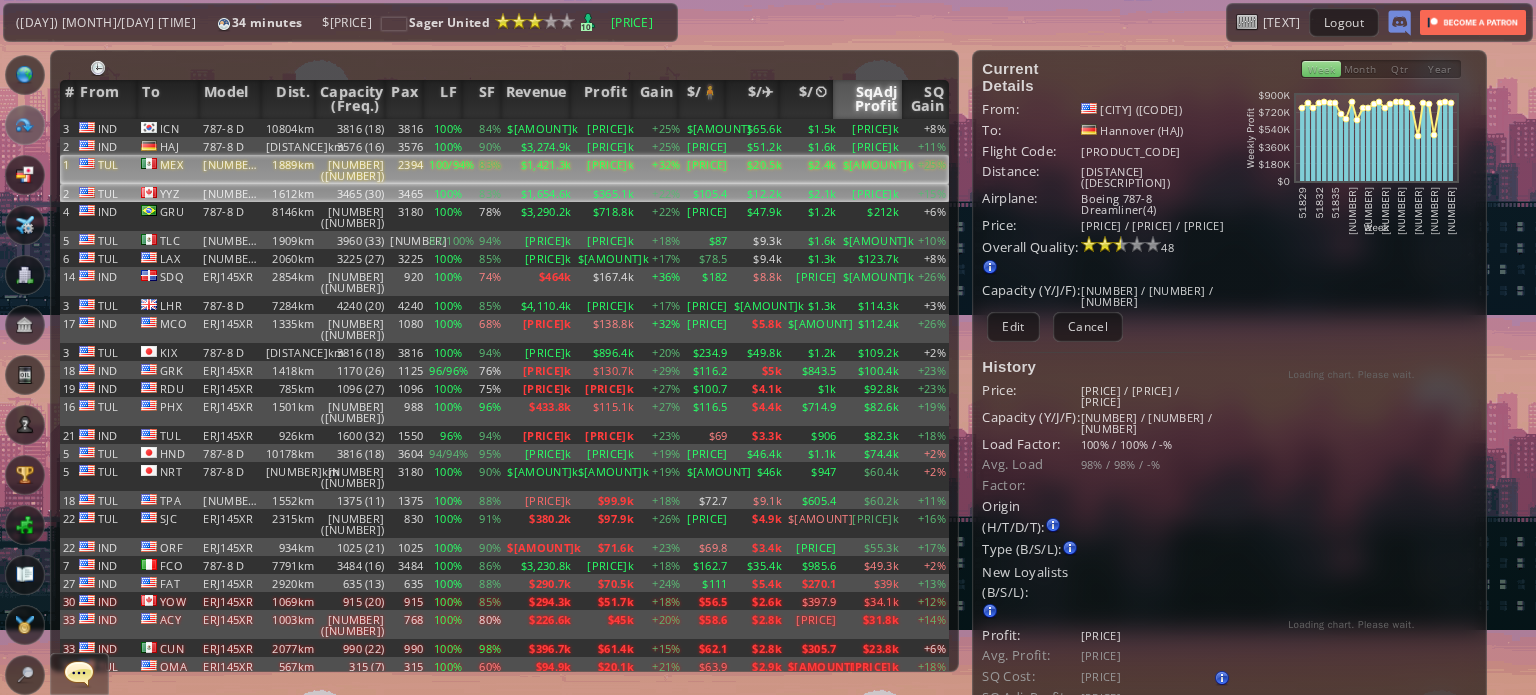 click on "[PRICE]k" at bounding box center (871, 128) 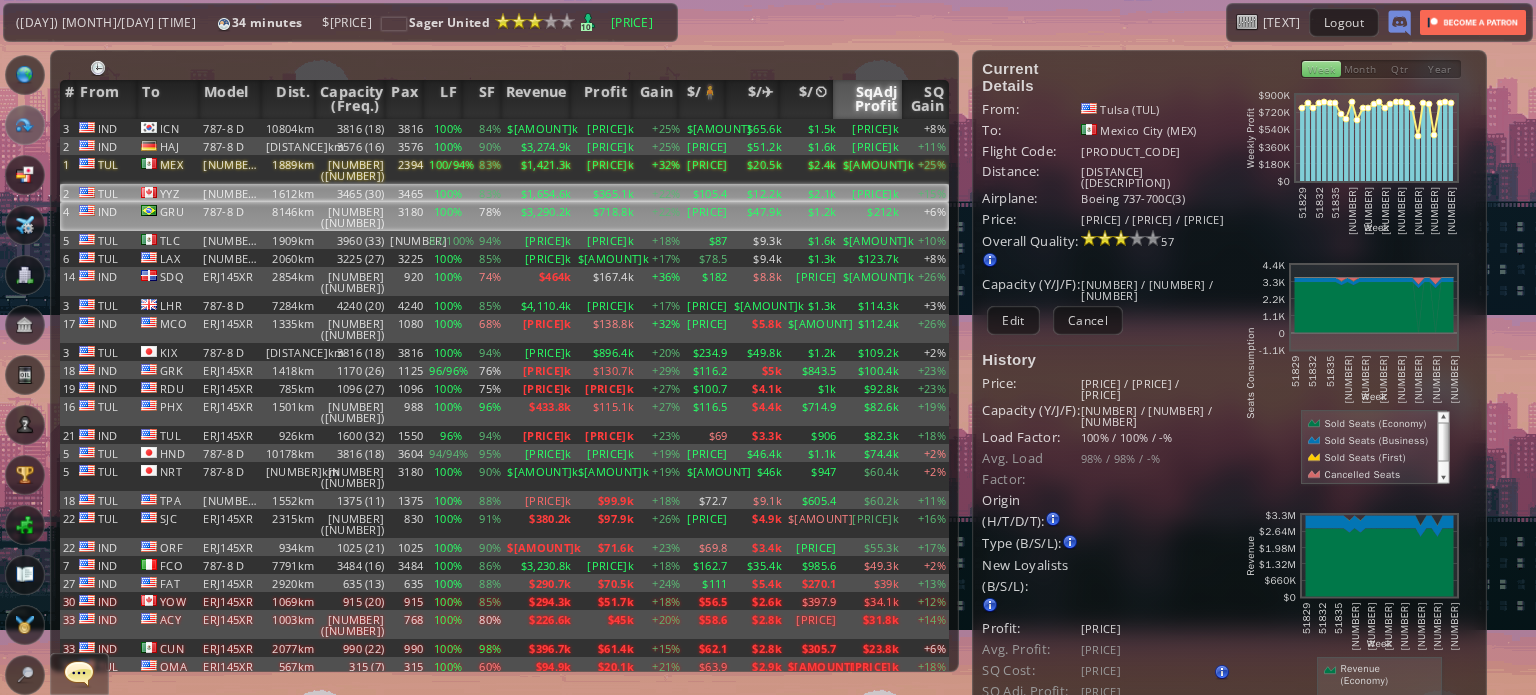 click on "$212k" at bounding box center (871, 128) 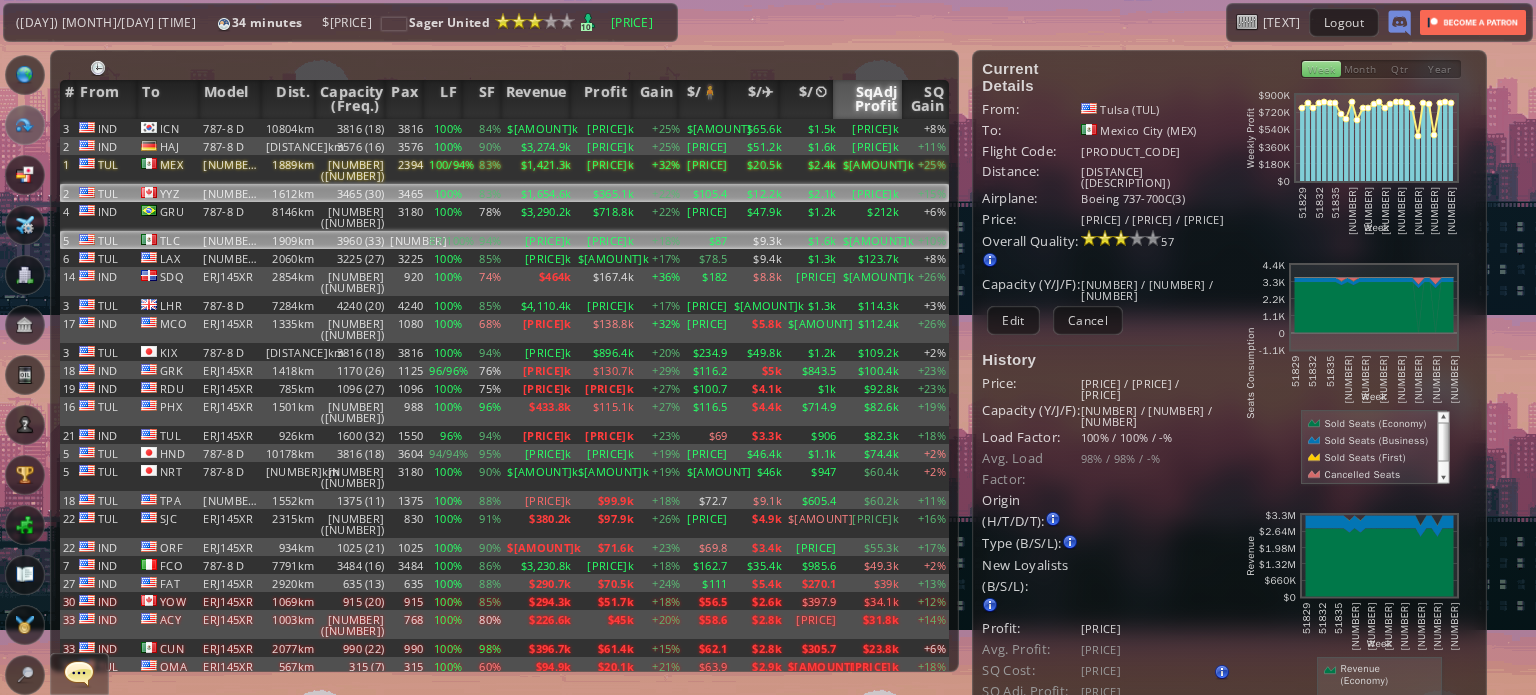 click on "$[AMOUNT]k" at bounding box center (871, 128) 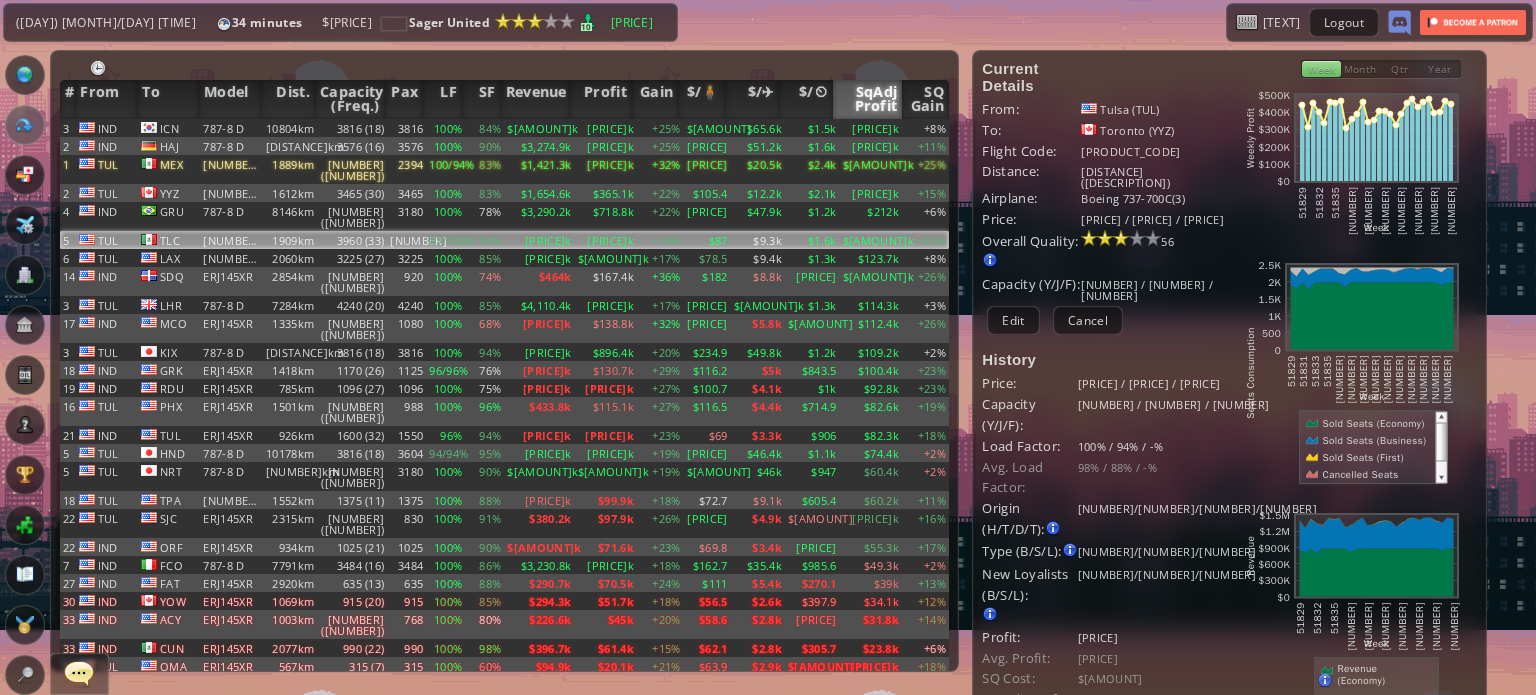 click on "$[AMOUNT]k" at bounding box center [871, 240] 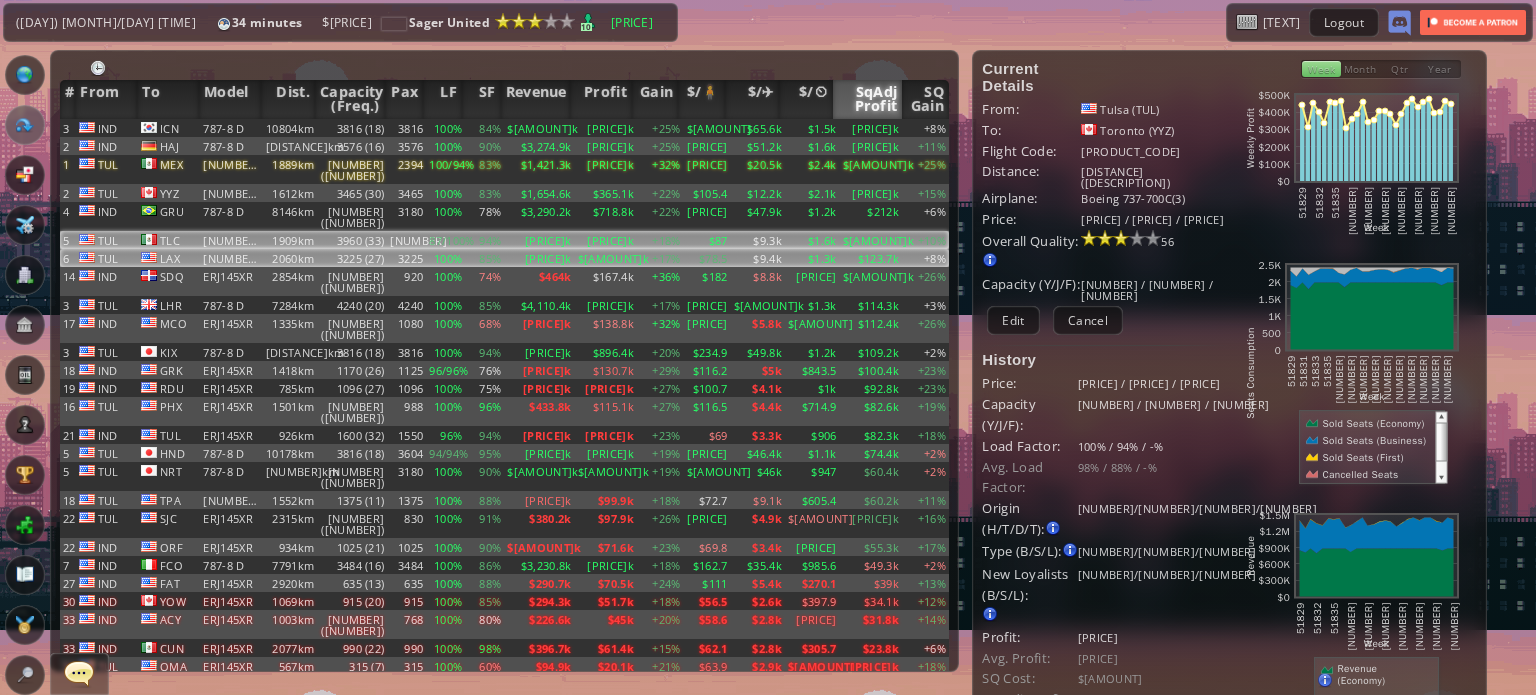 click on "$123.7k" at bounding box center (871, 128) 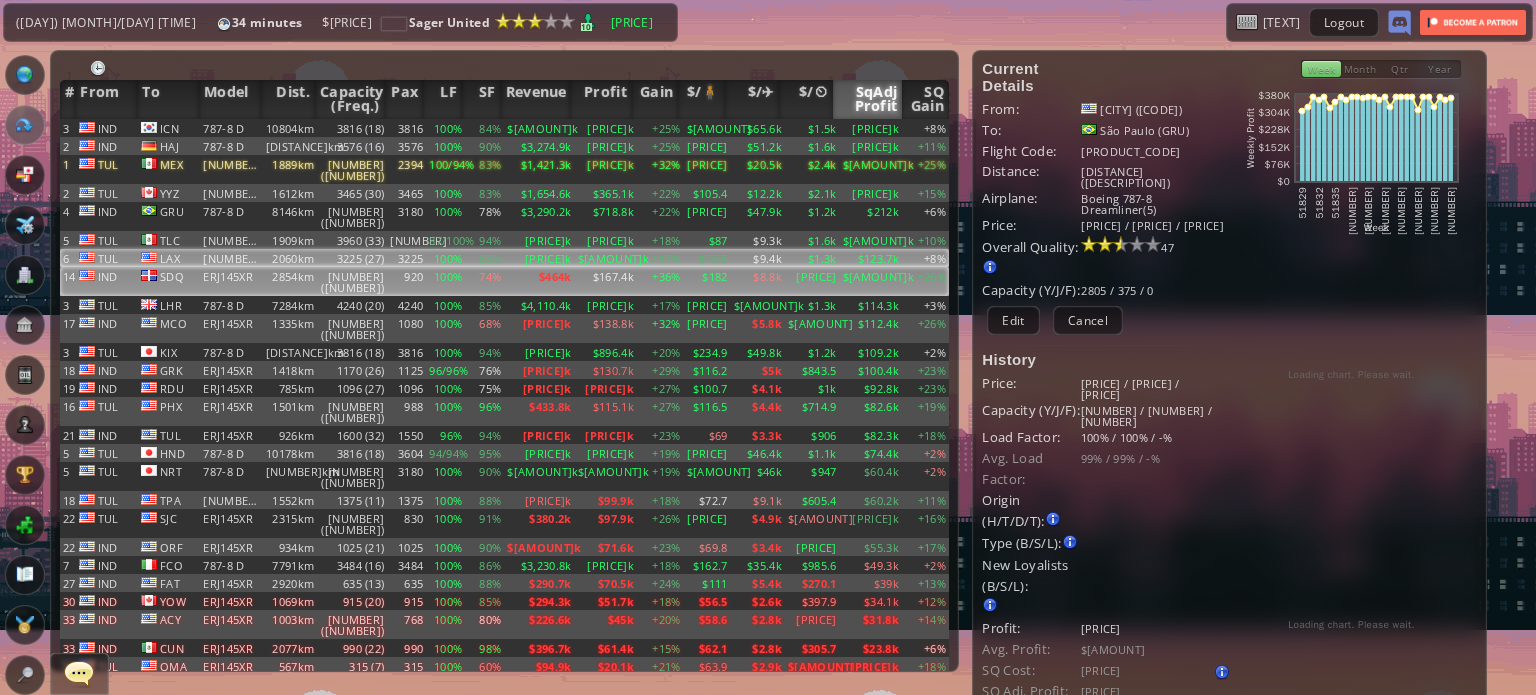 click on "$[AMOUNT]k" at bounding box center (871, 128) 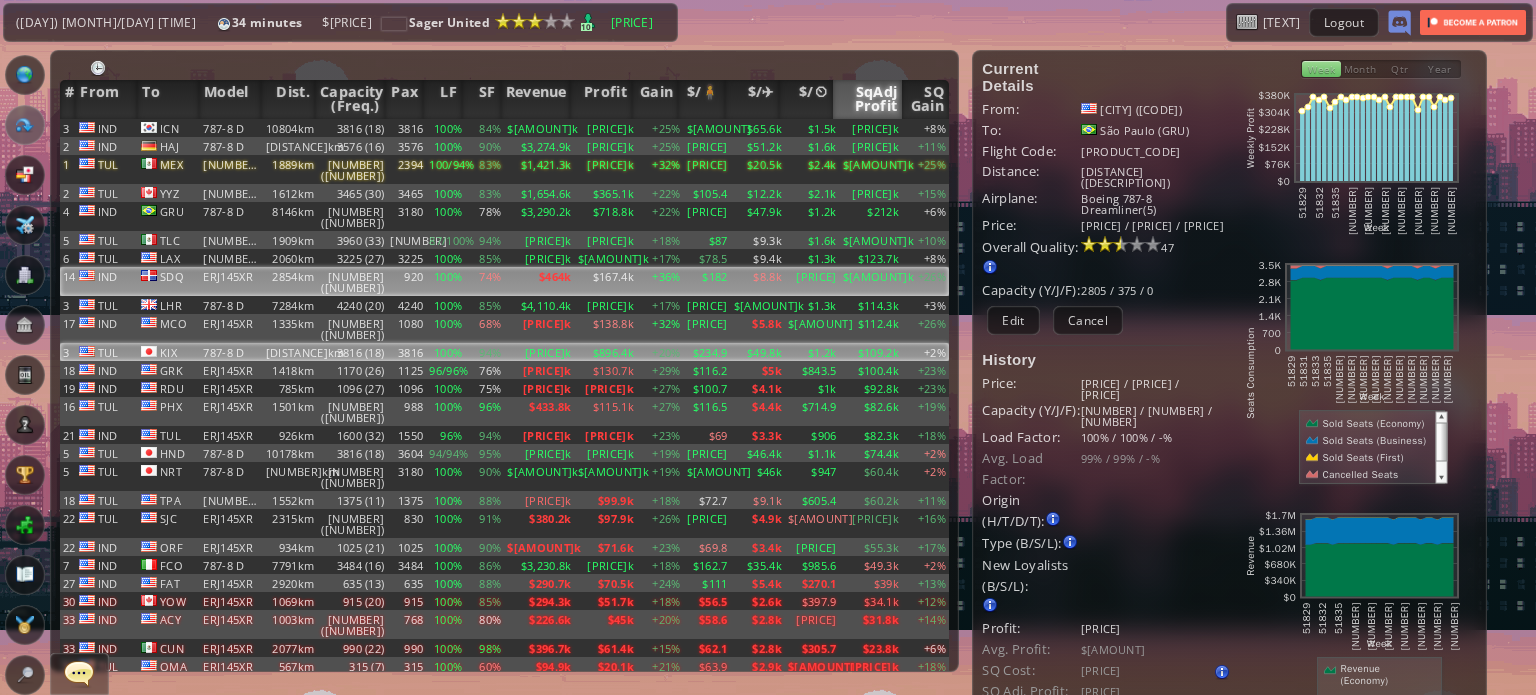 click on "+3%" at bounding box center [925, 128] 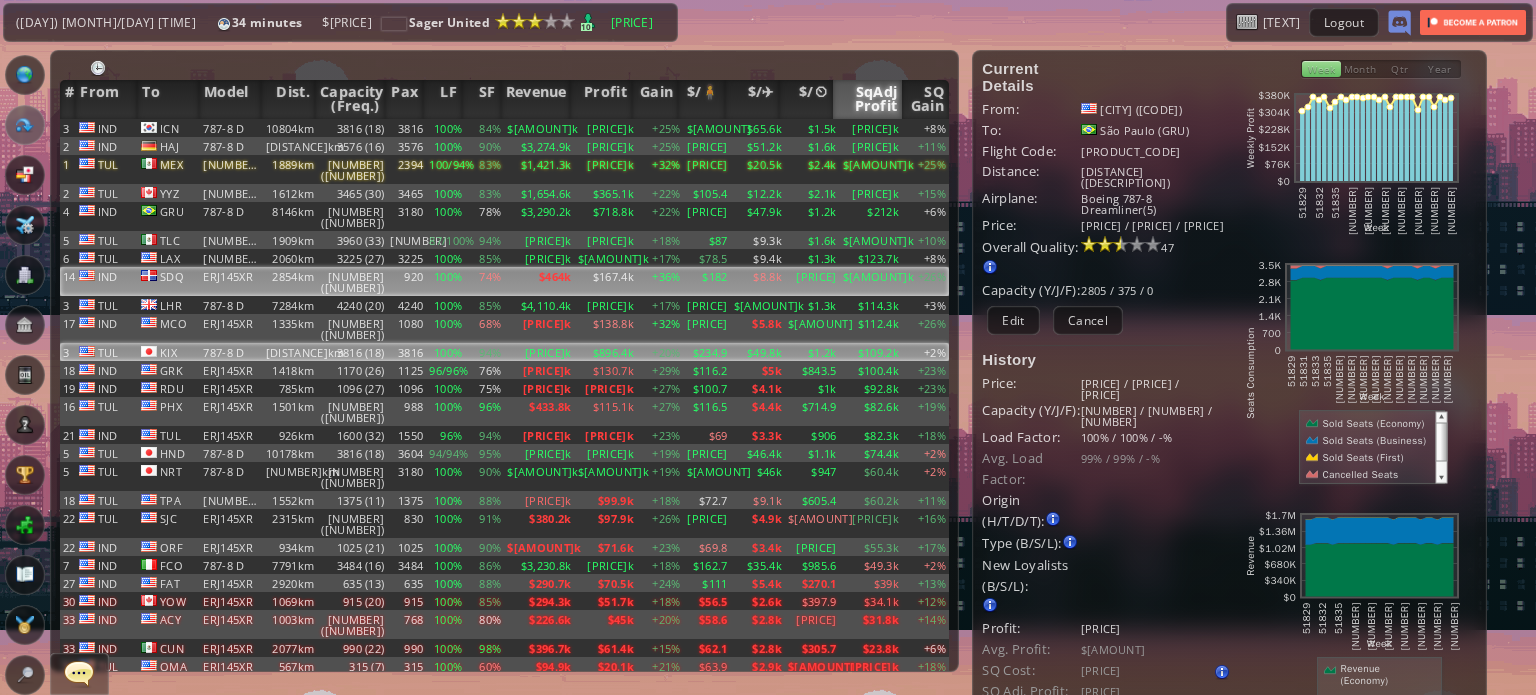 click on "+26%" at bounding box center (925, 128) 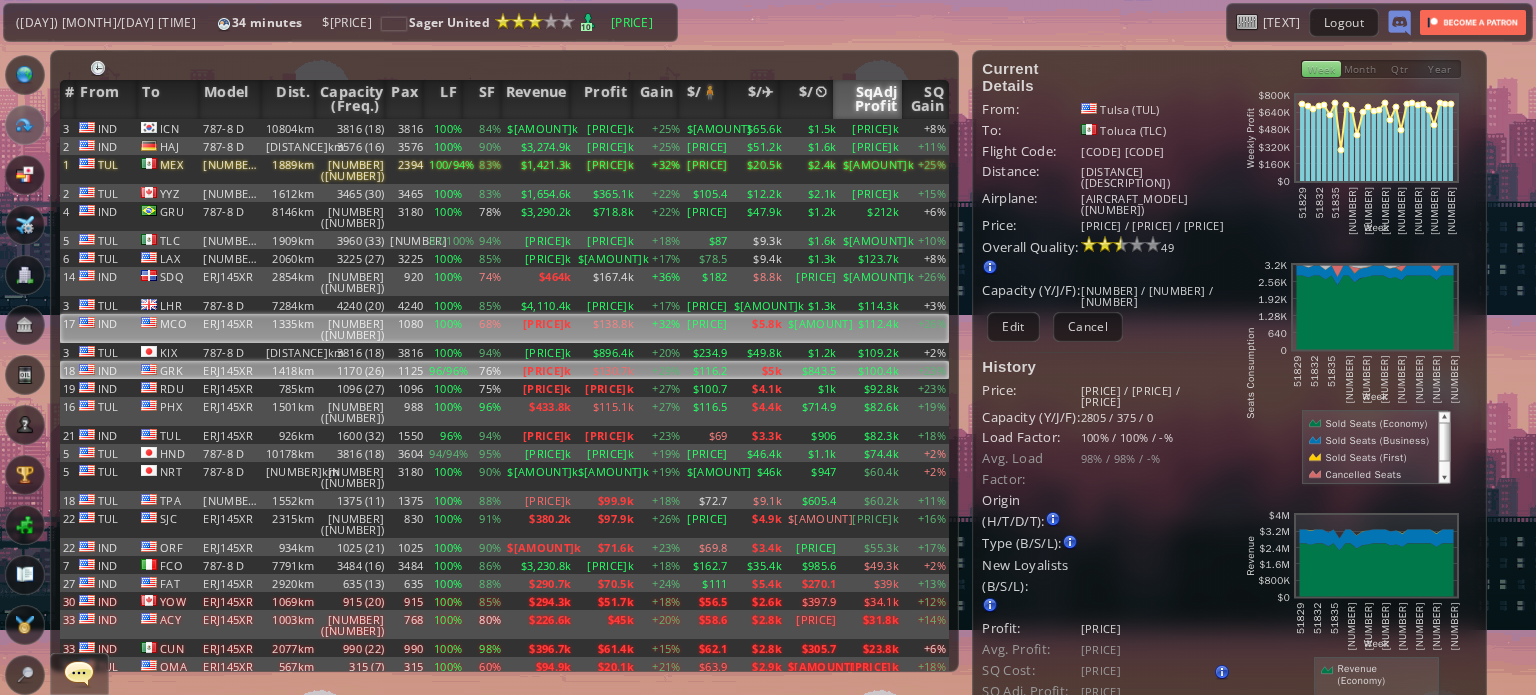 drag, startPoint x: 900, startPoint y: 326, endPoint x: 893, endPoint y: 307, distance: 20.248457 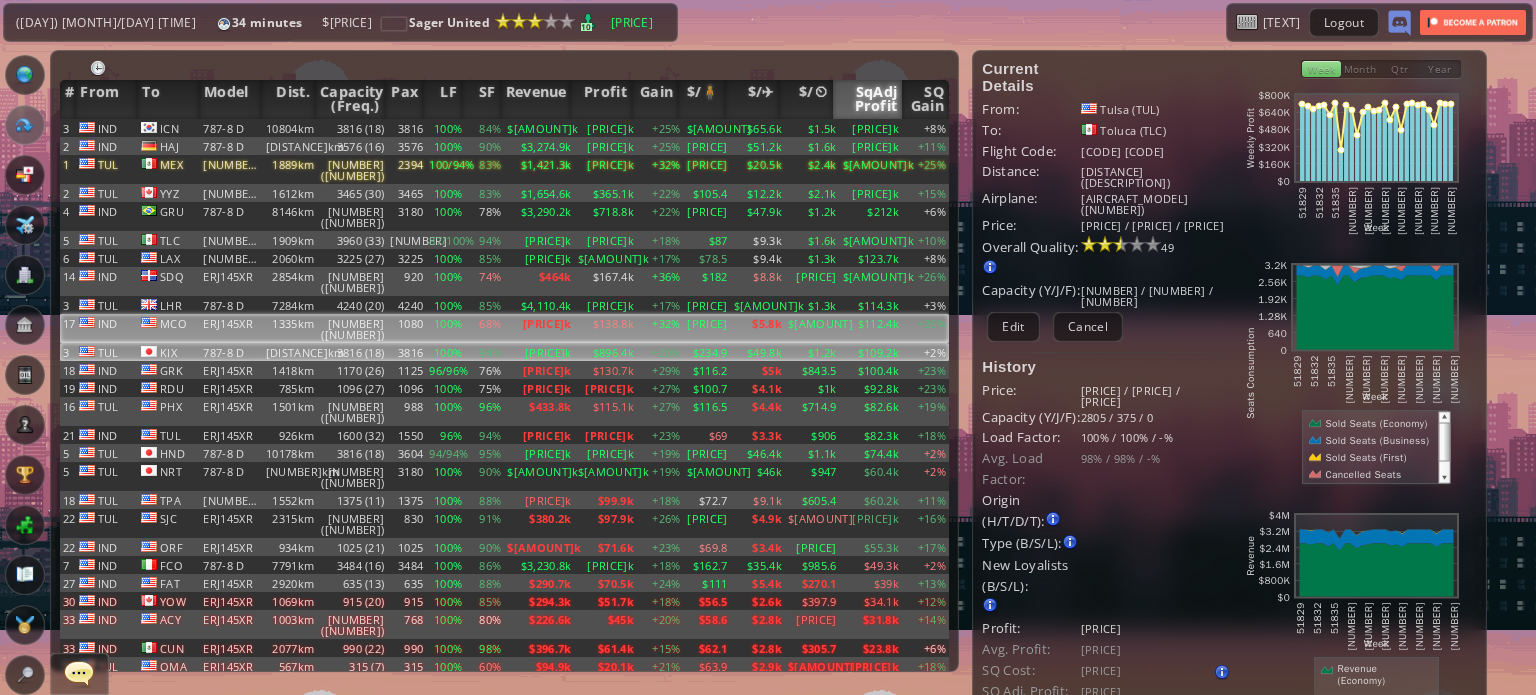 click on "+23%" at bounding box center [925, 128] 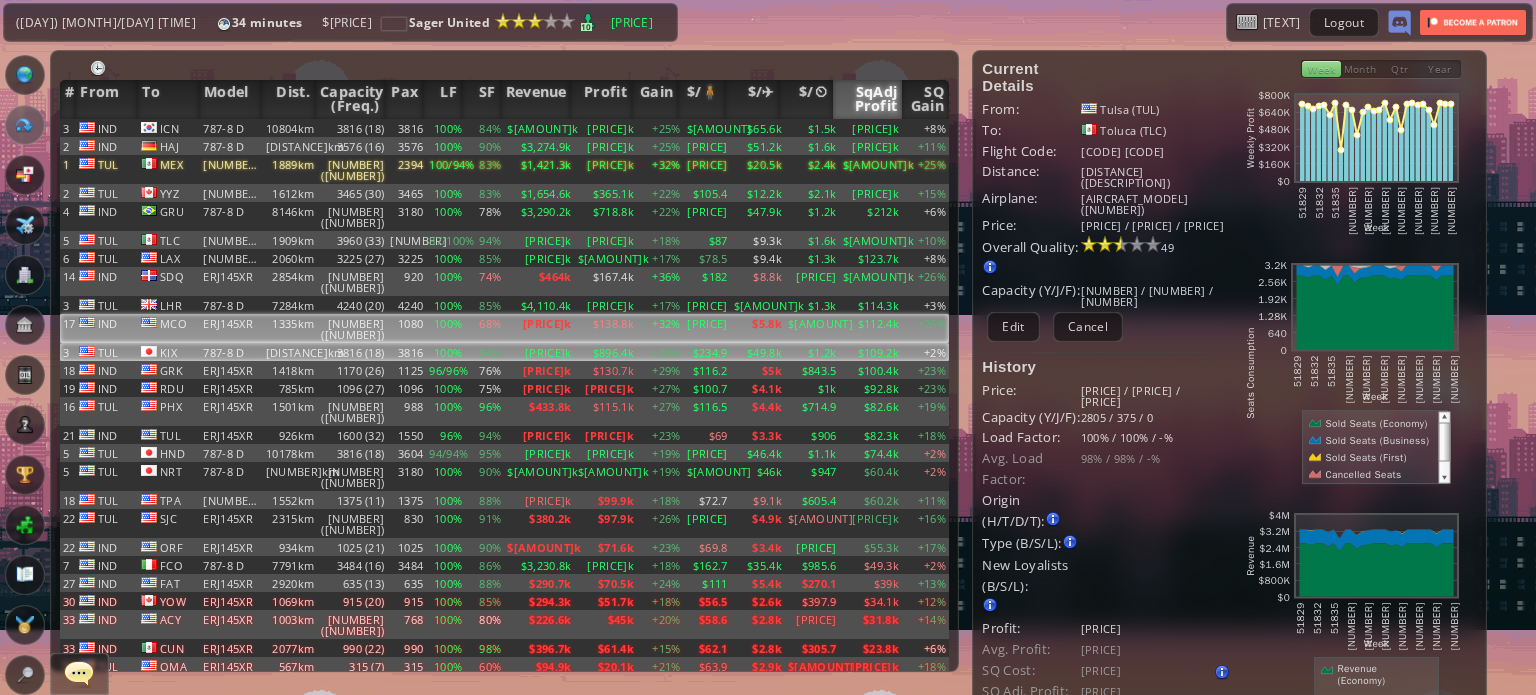 click on "+23%" at bounding box center (925, 128) 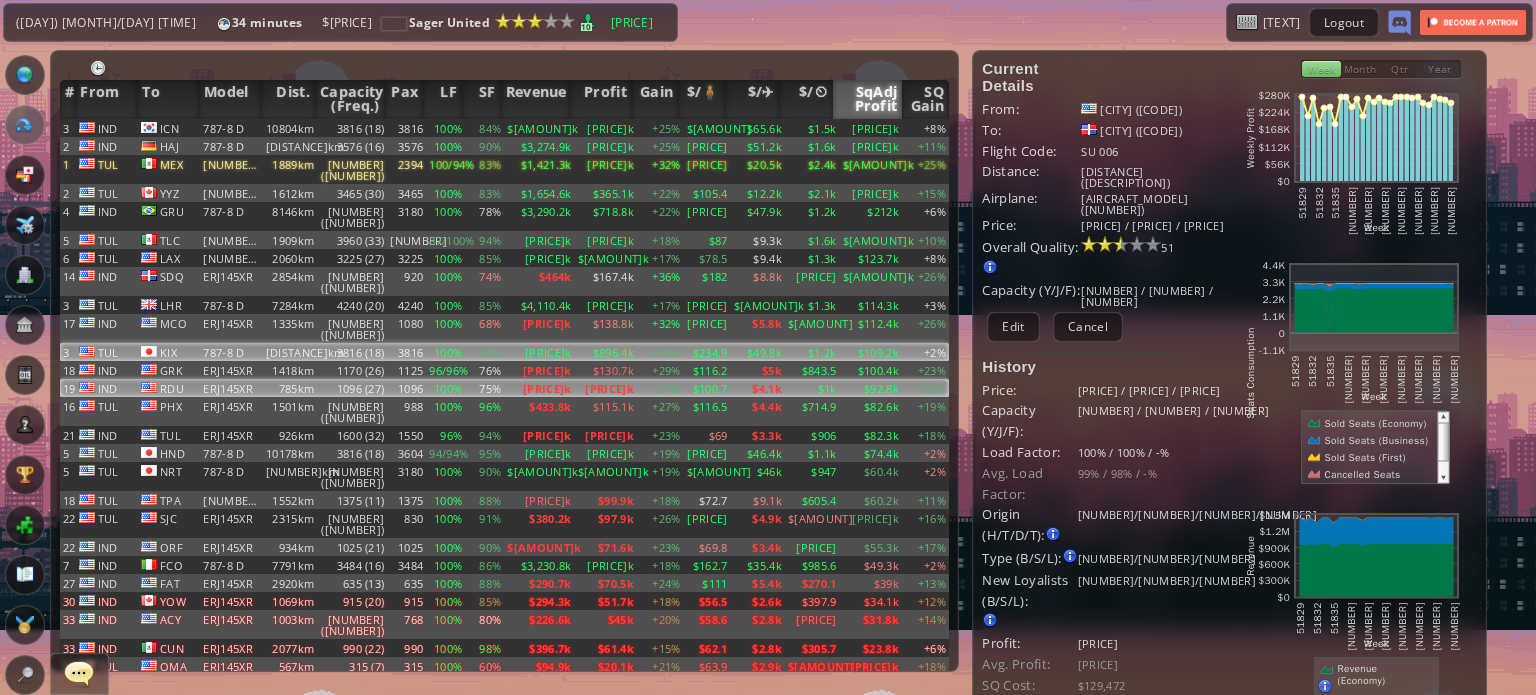 click on "$109.2k" at bounding box center [871, 128] 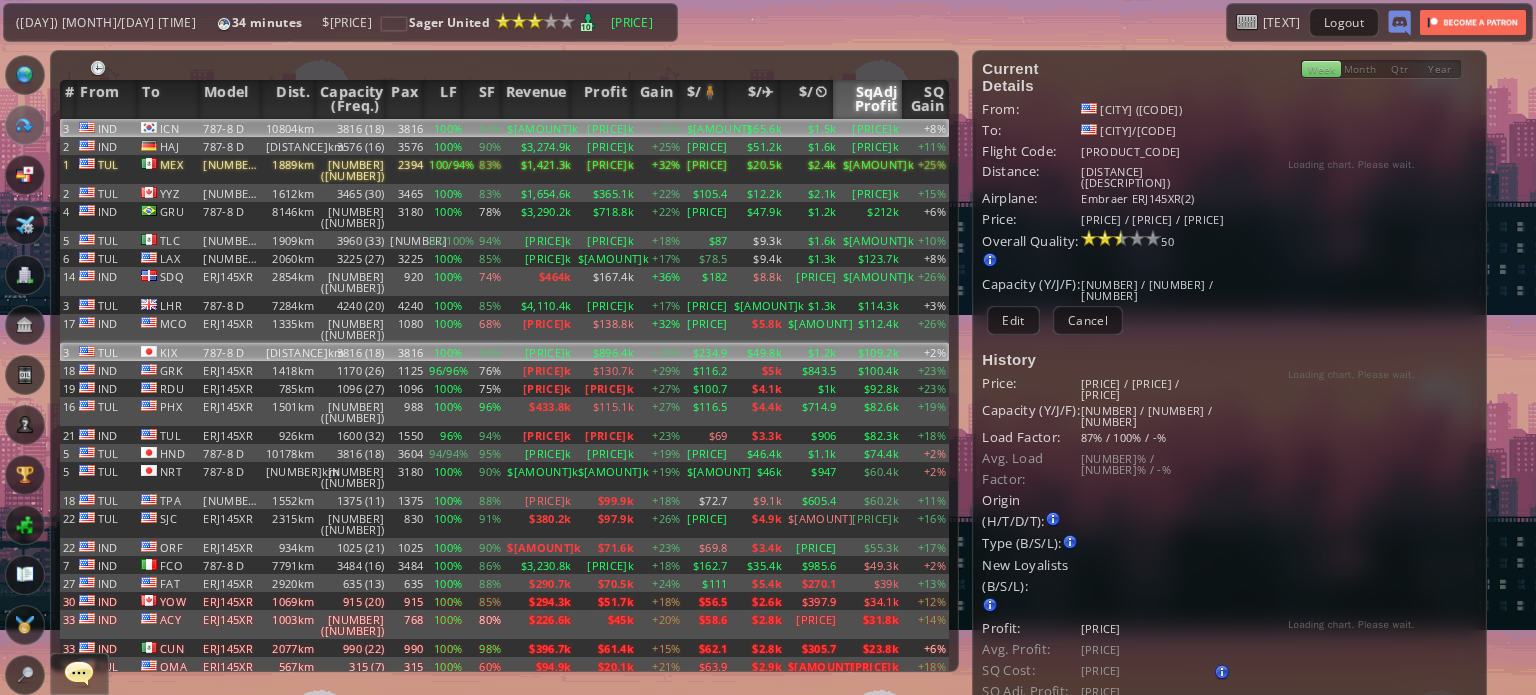 click on "[PRICE]k" at bounding box center (871, 128) 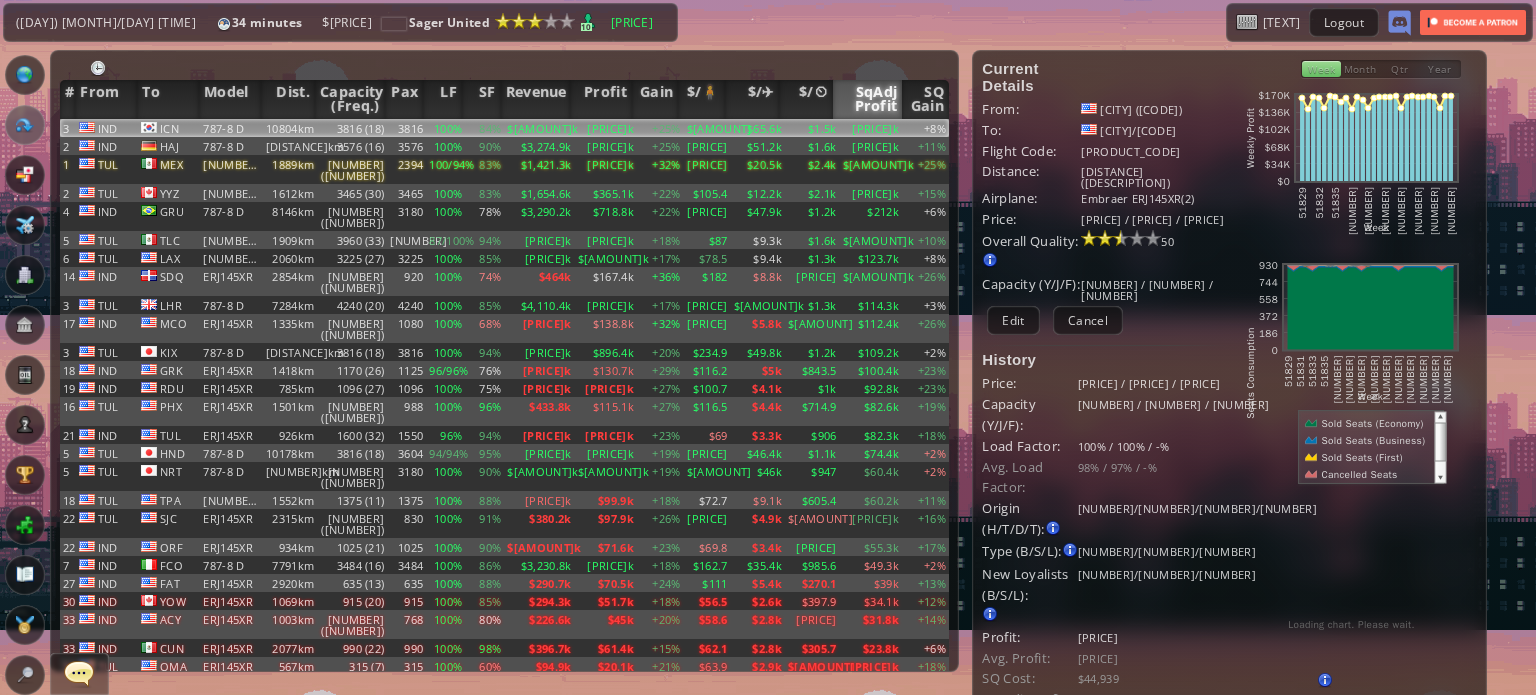 click on "[PRICE]k" at bounding box center [871, 128] 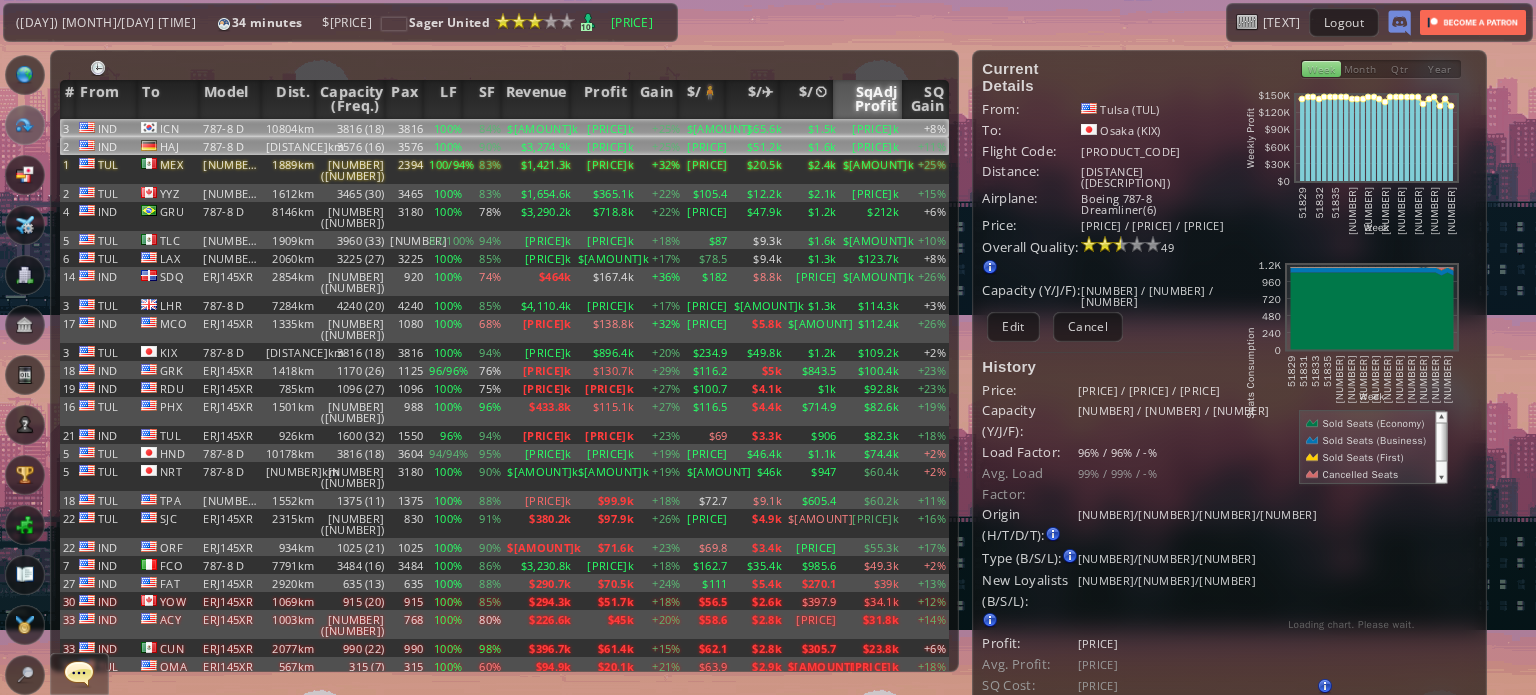 click on "[PRICE]k" at bounding box center (871, 128) 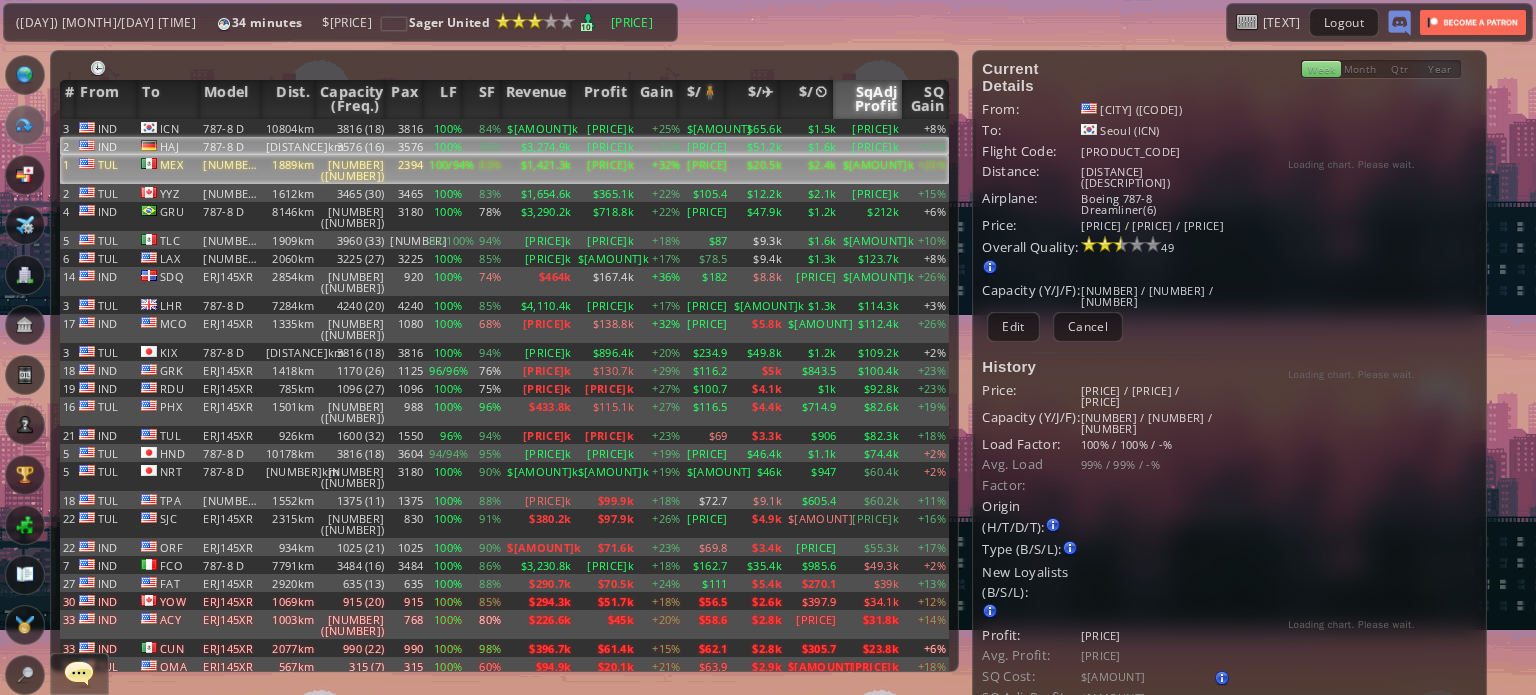 click on "[PRICE]k" at bounding box center [871, 128] 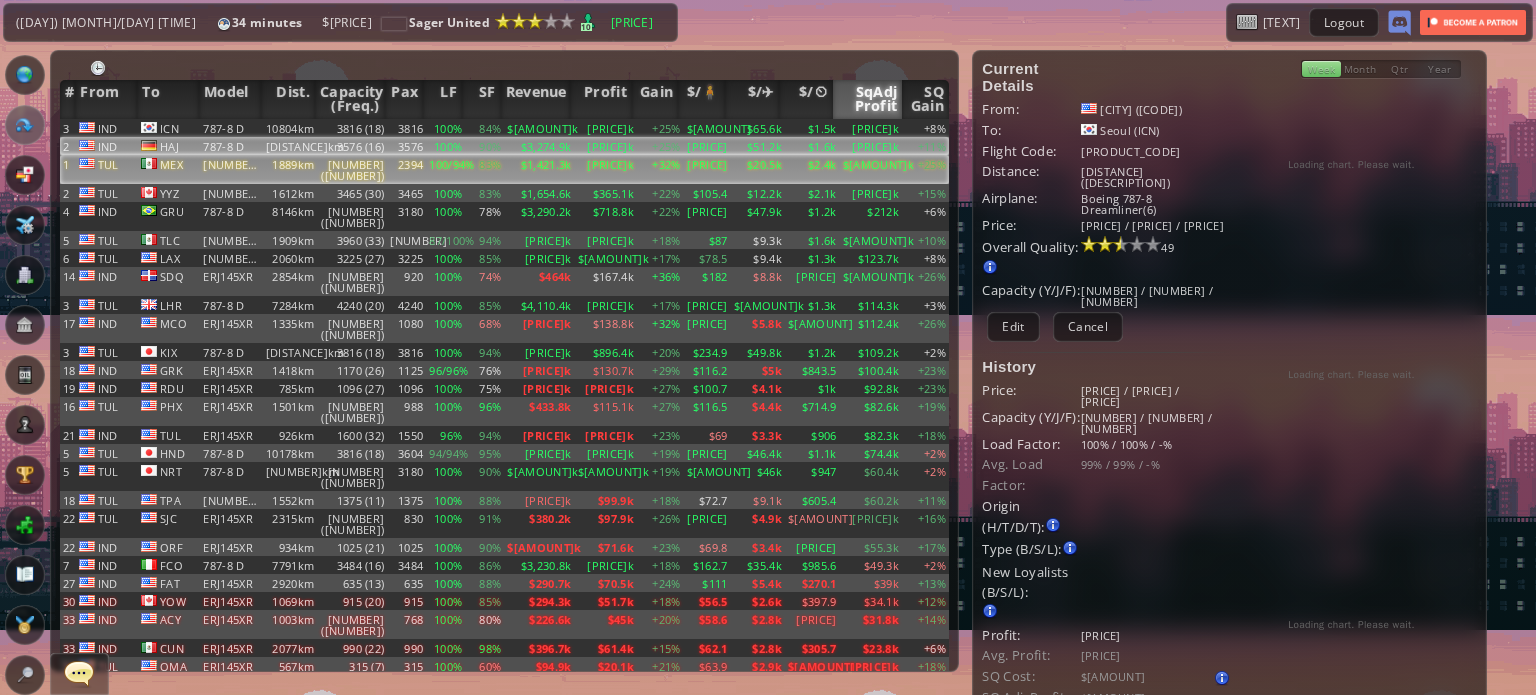 click on "$[AMOUNT]k" at bounding box center (871, 128) 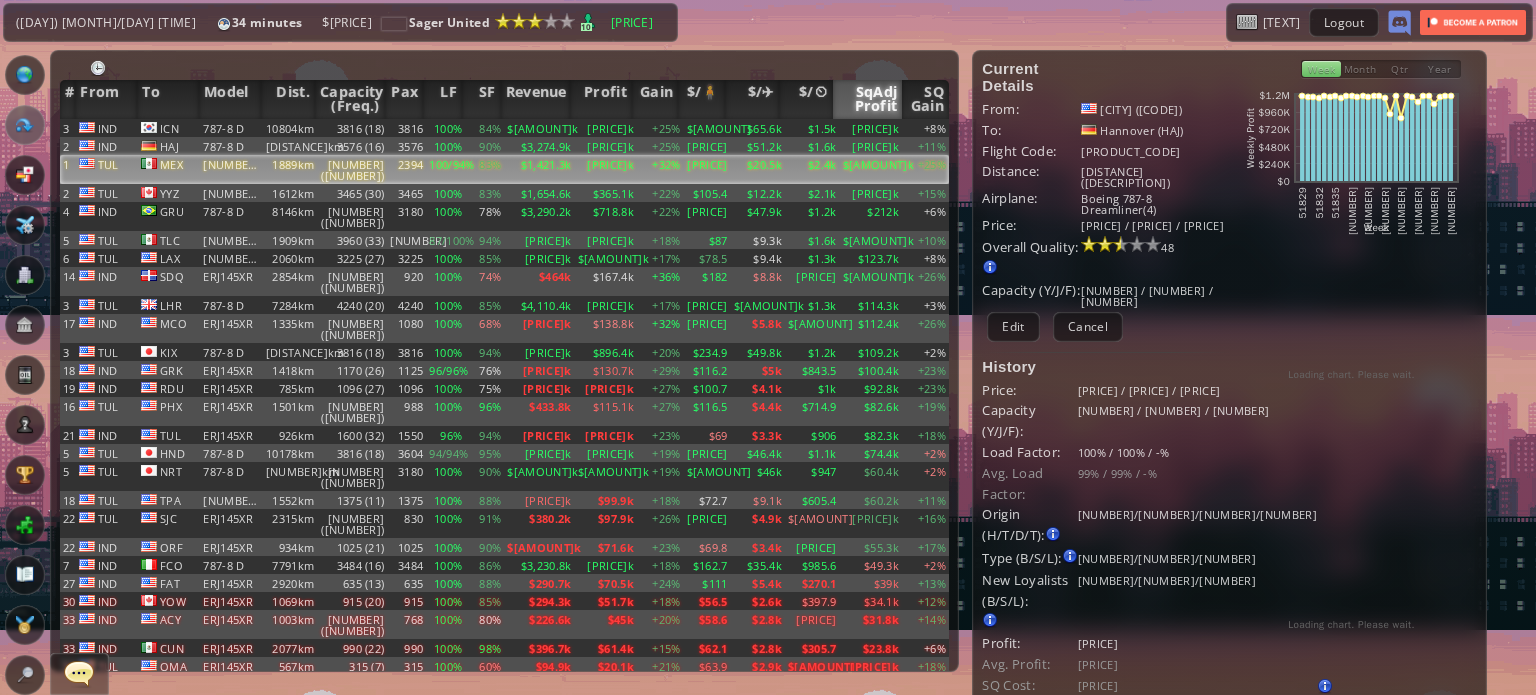 click on "[PRICE]k" at bounding box center [871, 128] 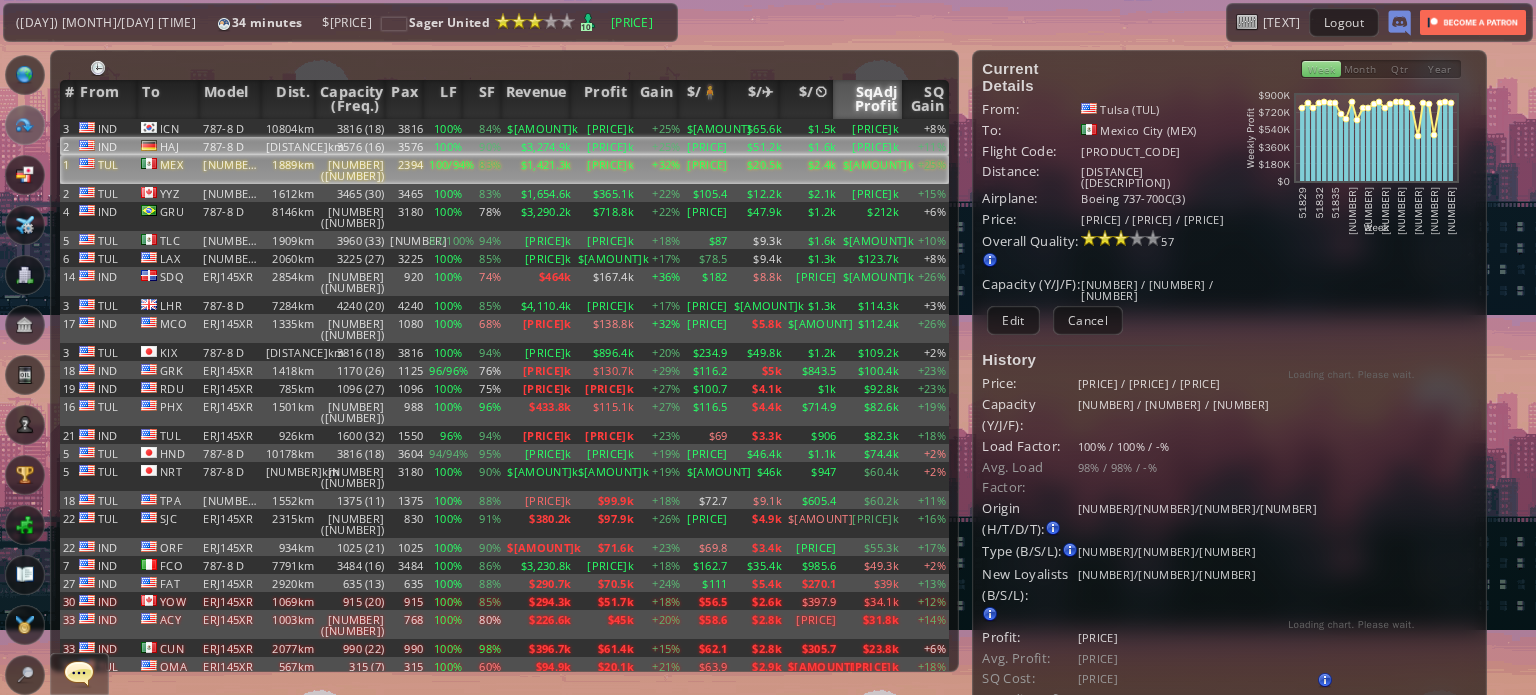 click on "$[AMOUNT]k" at bounding box center [871, 128] 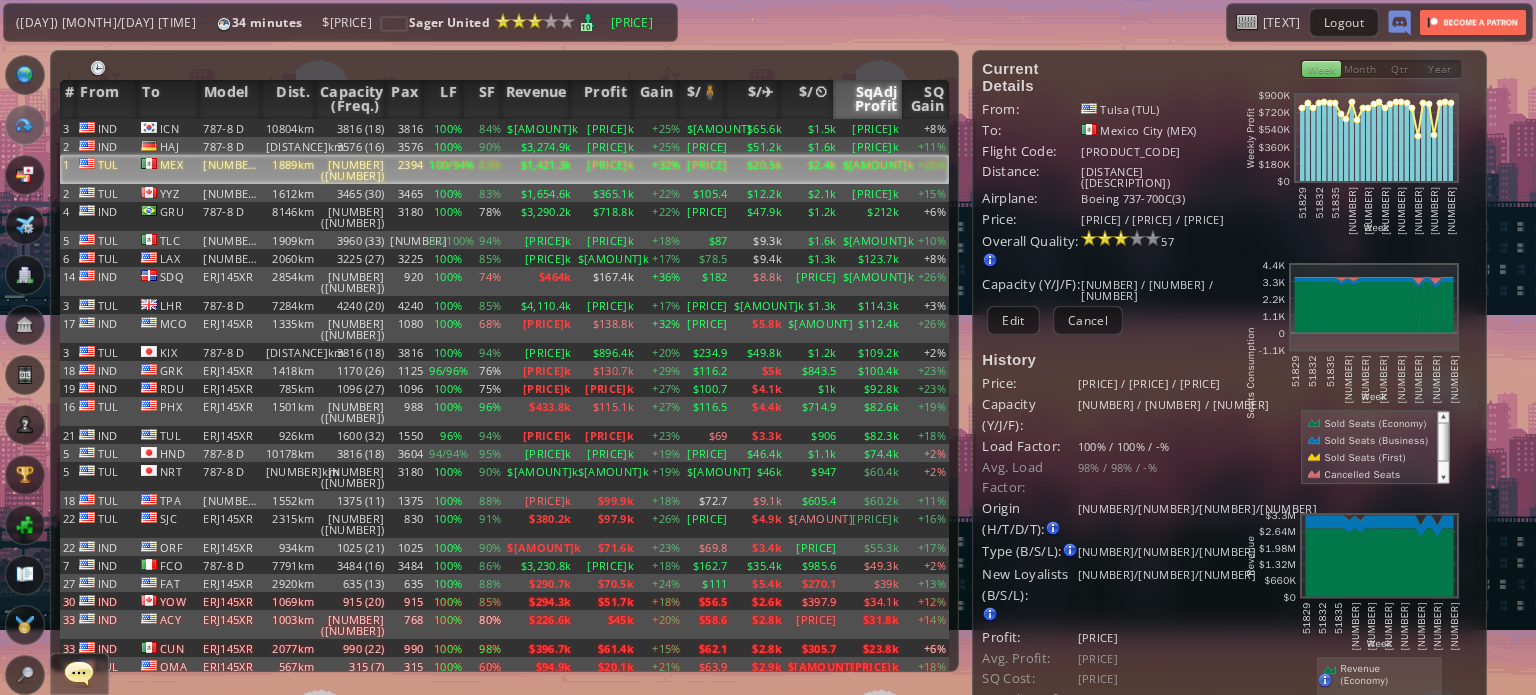 click on "$[AMOUNT]k" at bounding box center (871, 169) 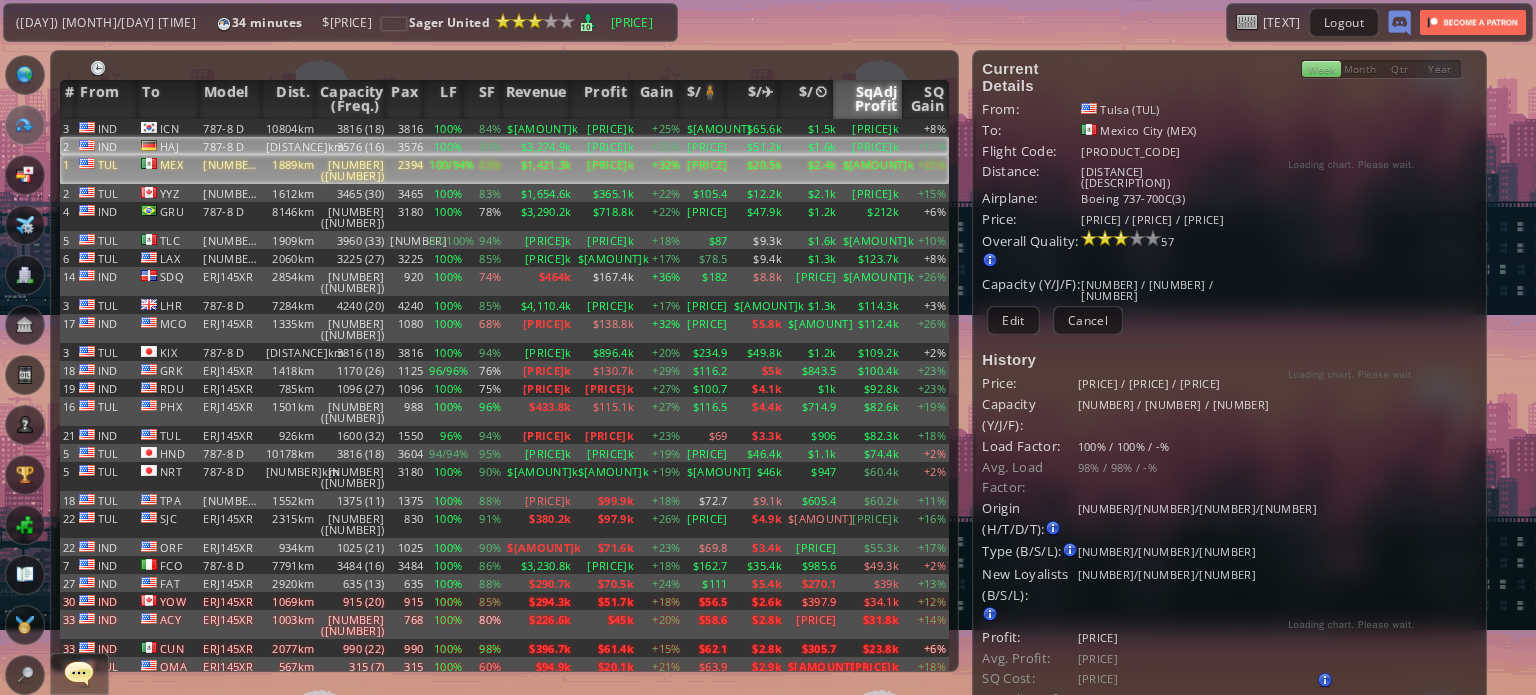click on "[PRICE]k" at bounding box center (871, 128) 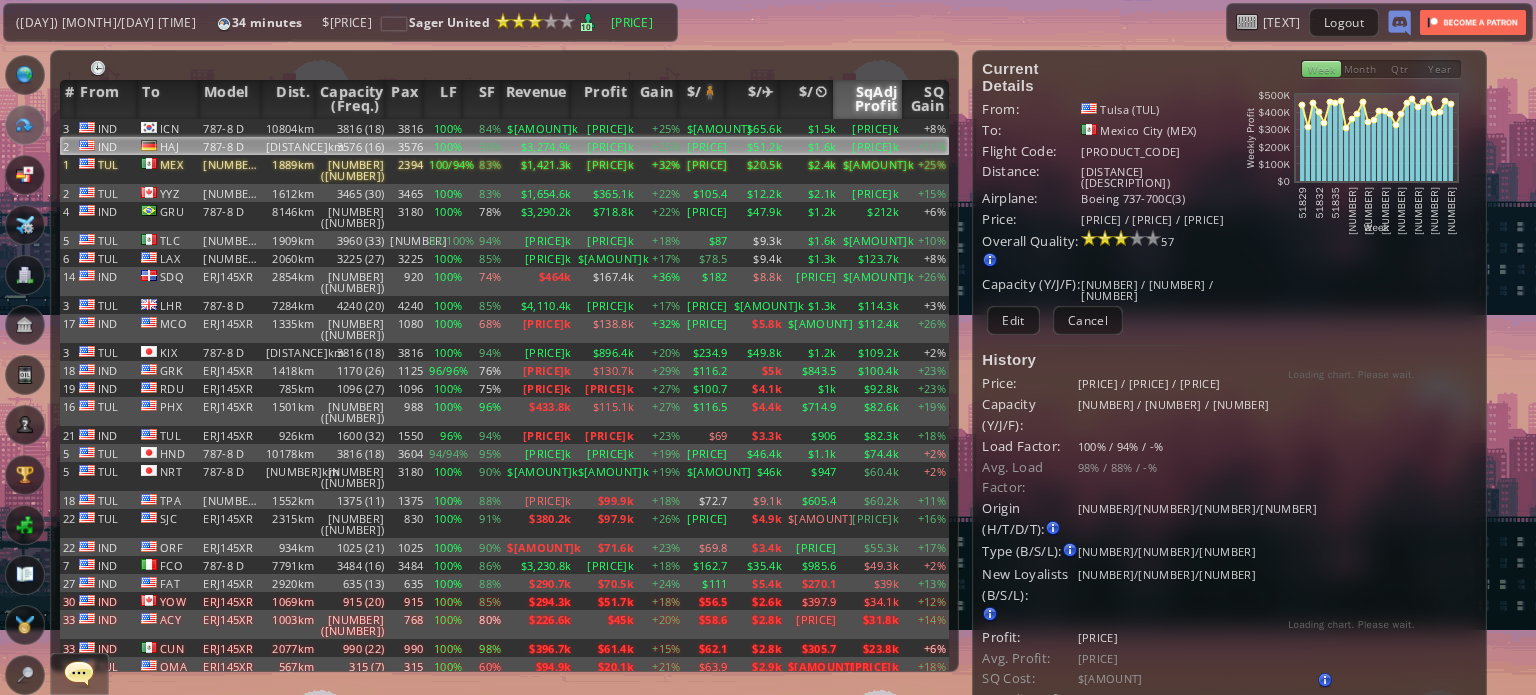 click on "[PRICE]k" at bounding box center (871, 146) 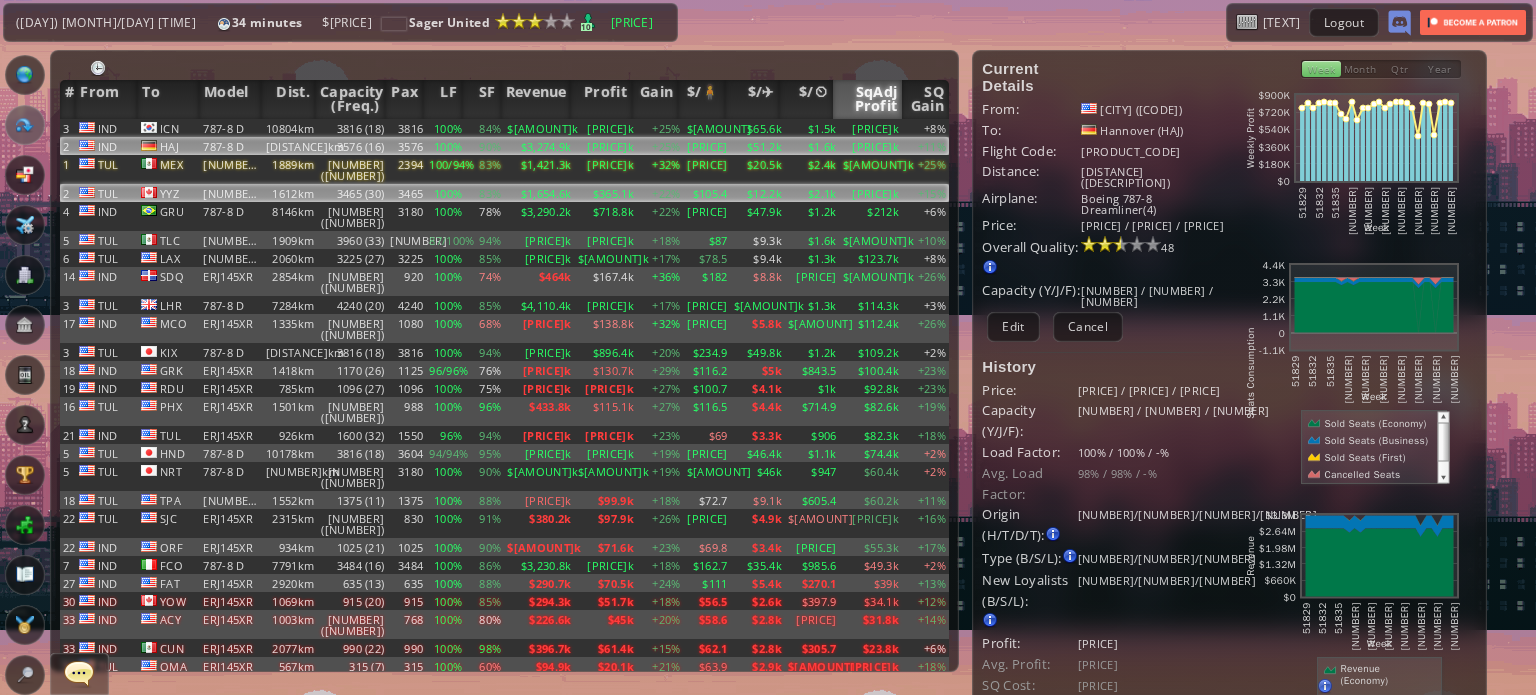 click on "$105.4" at bounding box center (707, 128) 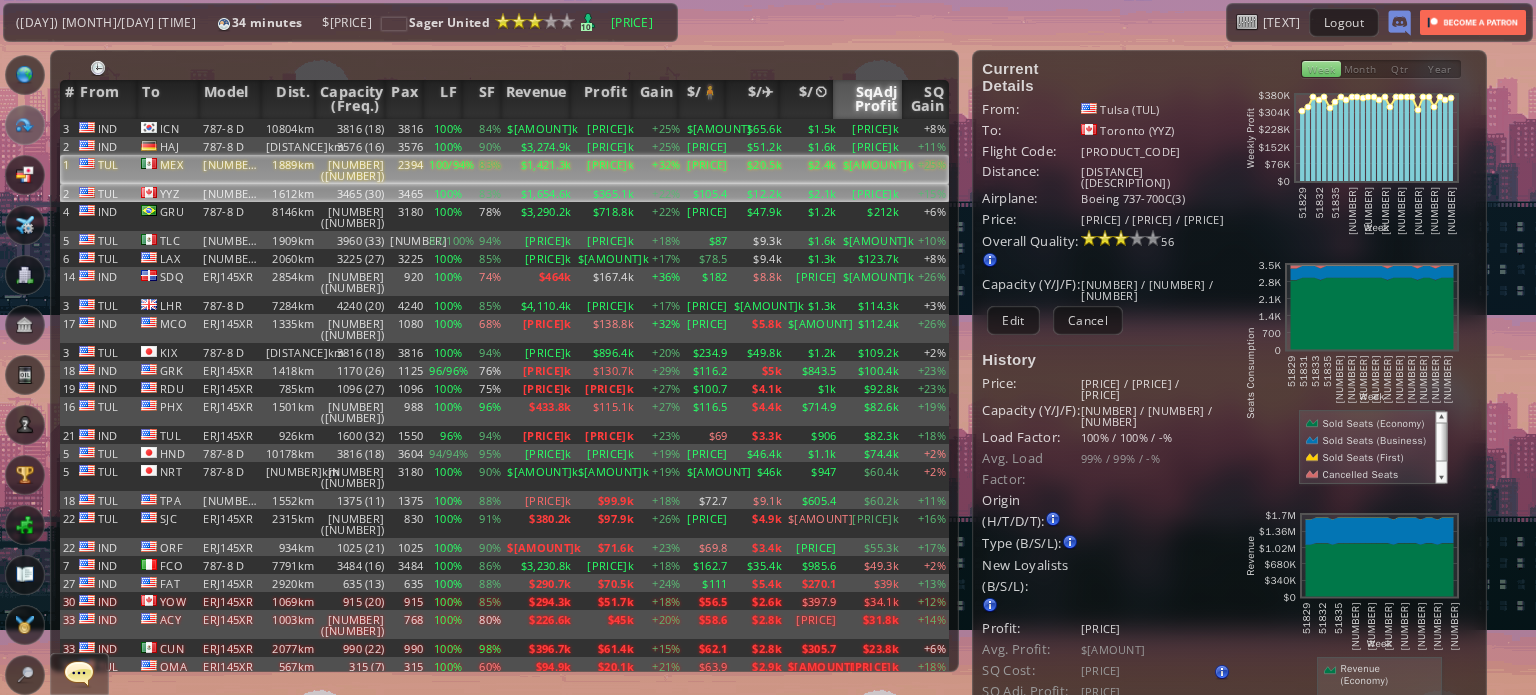 click on "[PRICE]" at bounding box center [707, 128] 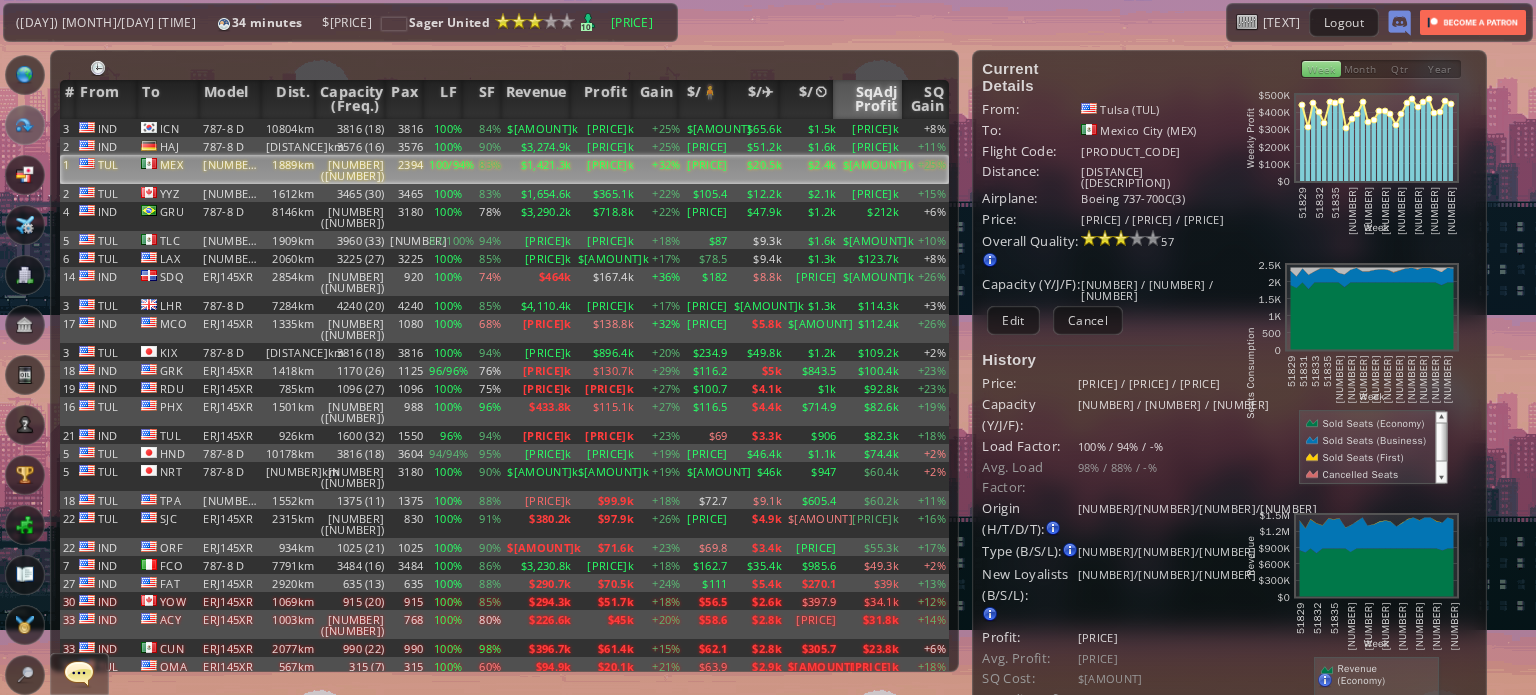 click on "SqAdj Profit" at bounding box center (868, 99) 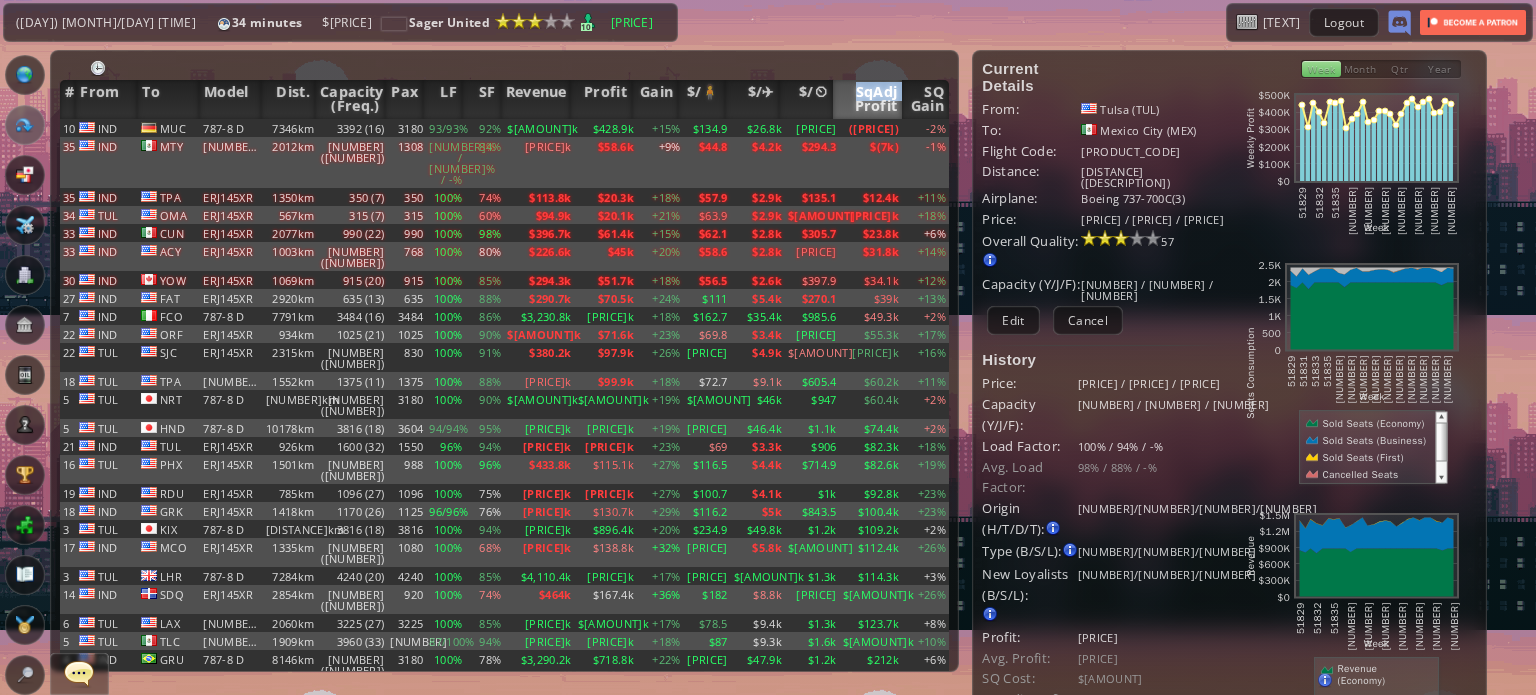 click on "SqAdj Profit" at bounding box center (868, 99) 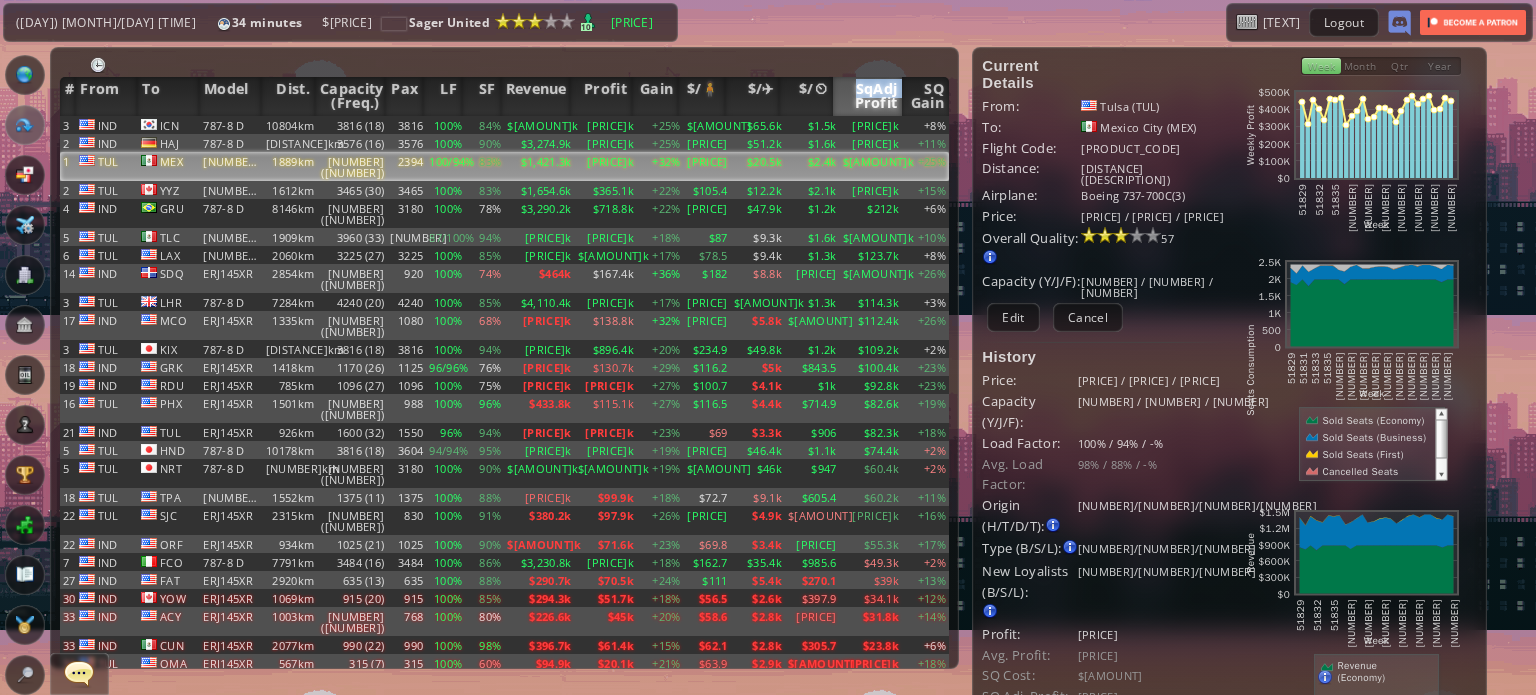 scroll, scrollTop: 0, scrollLeft: 0, axis: both 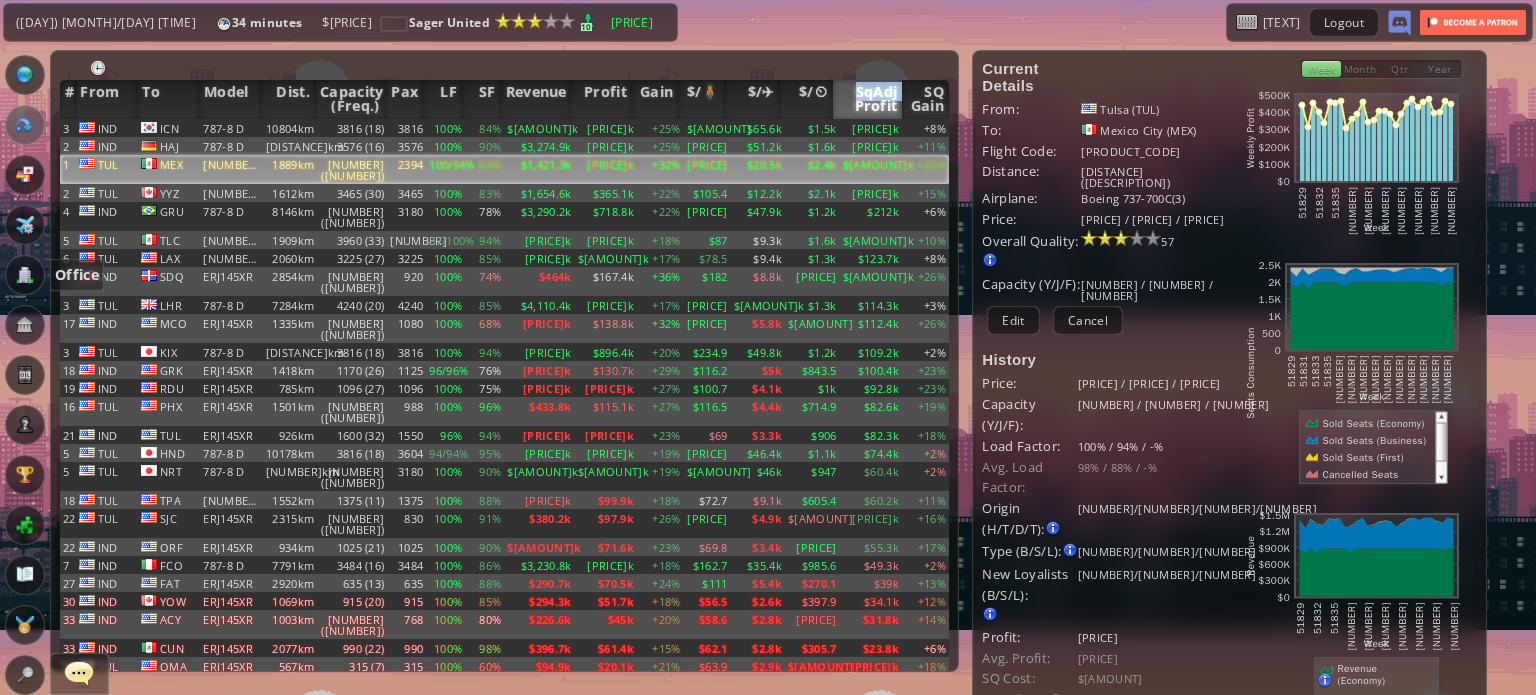 click at bounding box center [25, 275] 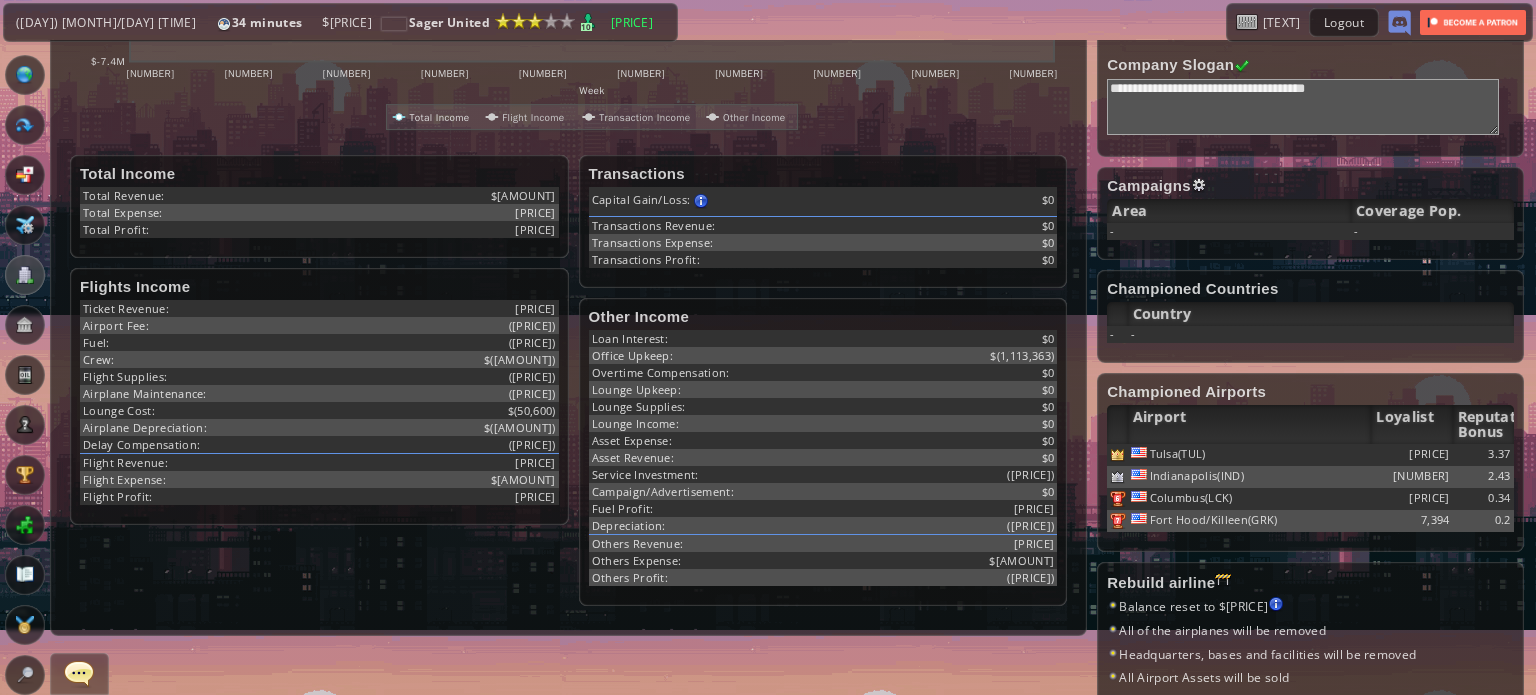 scroll, scrollTop: 100, scrollLeft: 0, axis: vertical 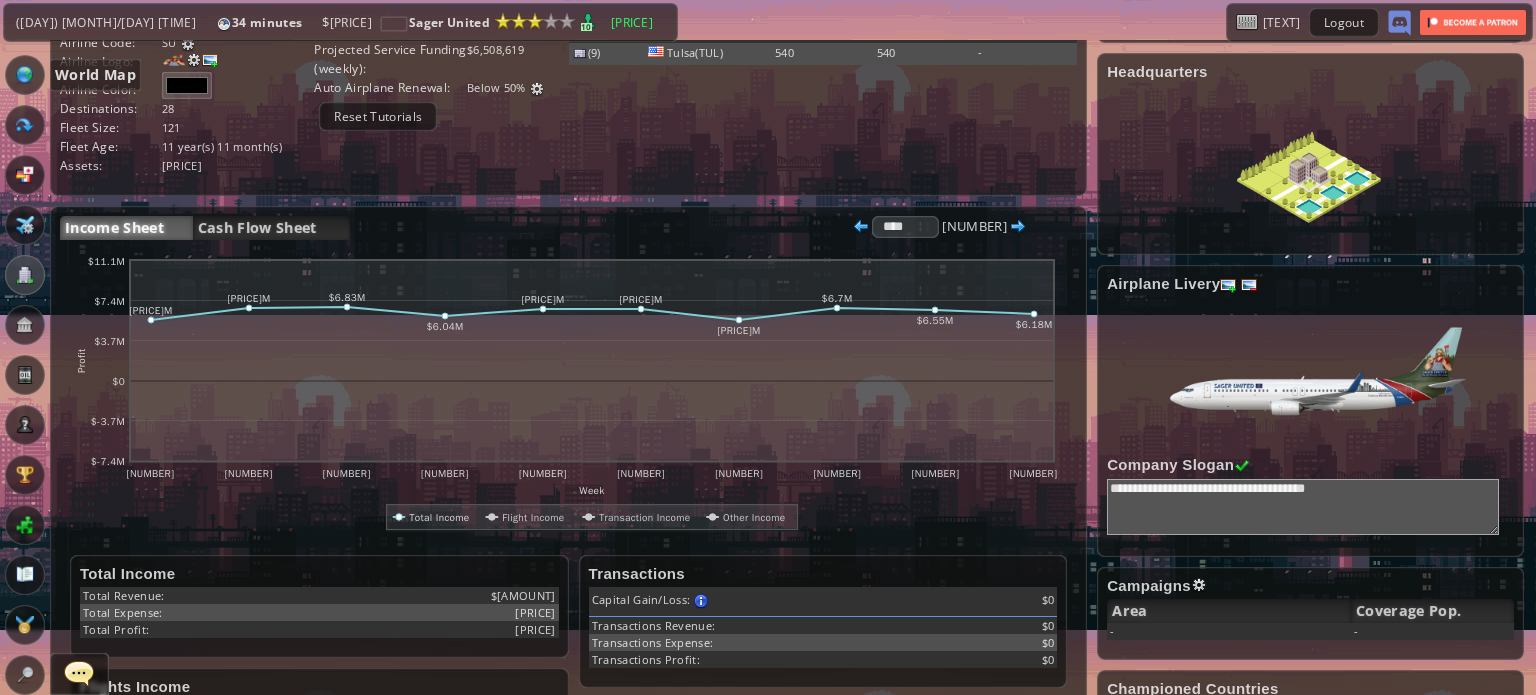click at bounding box center (25, 75) 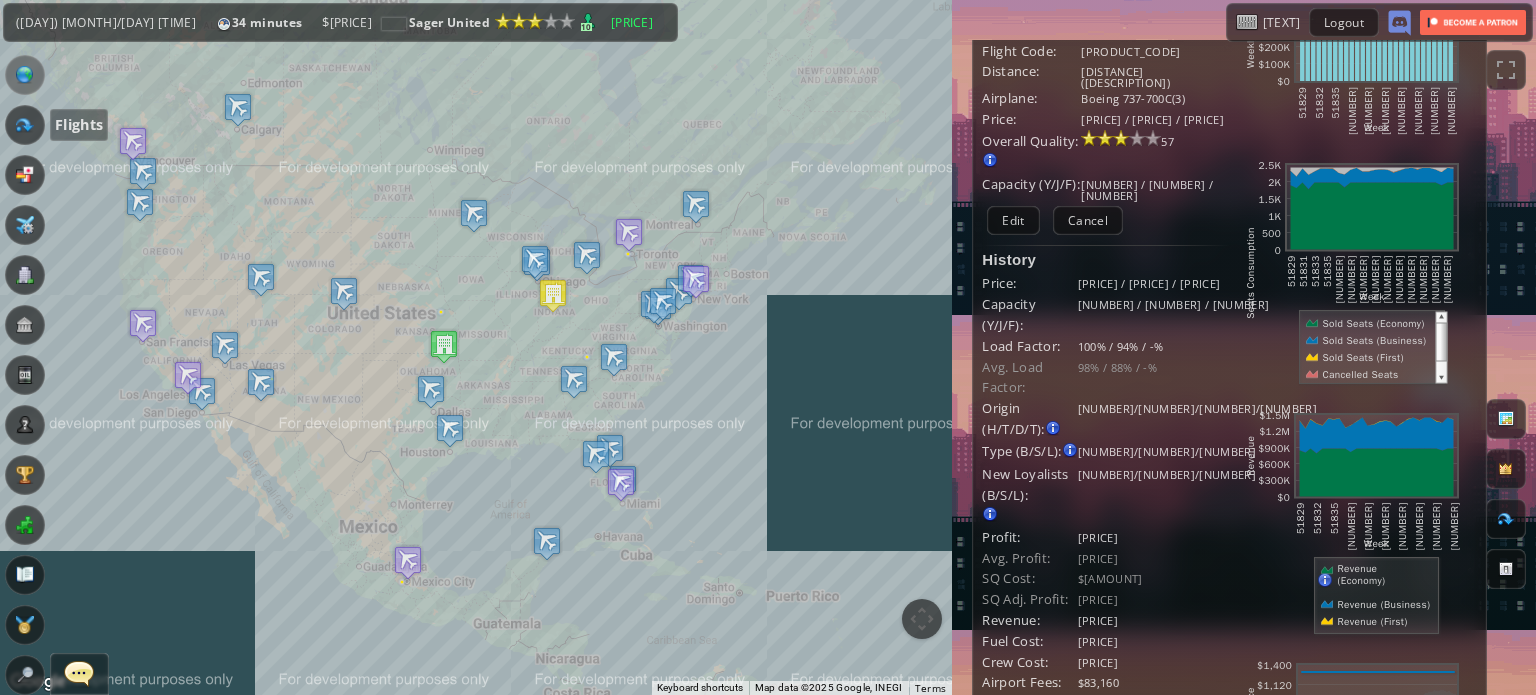 click at bounding box center [25, 125] 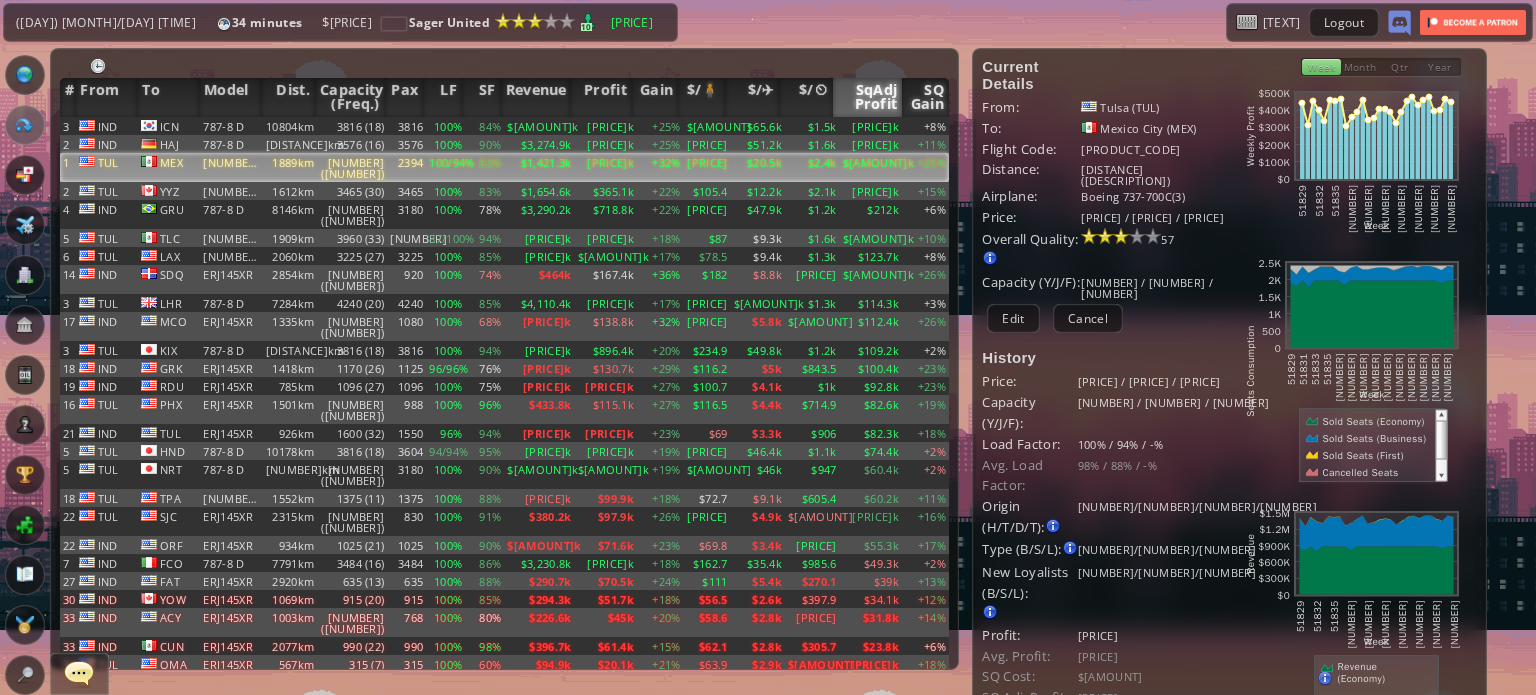 scroll, scrollTop: 0, scrollLeft: 0, axis: both 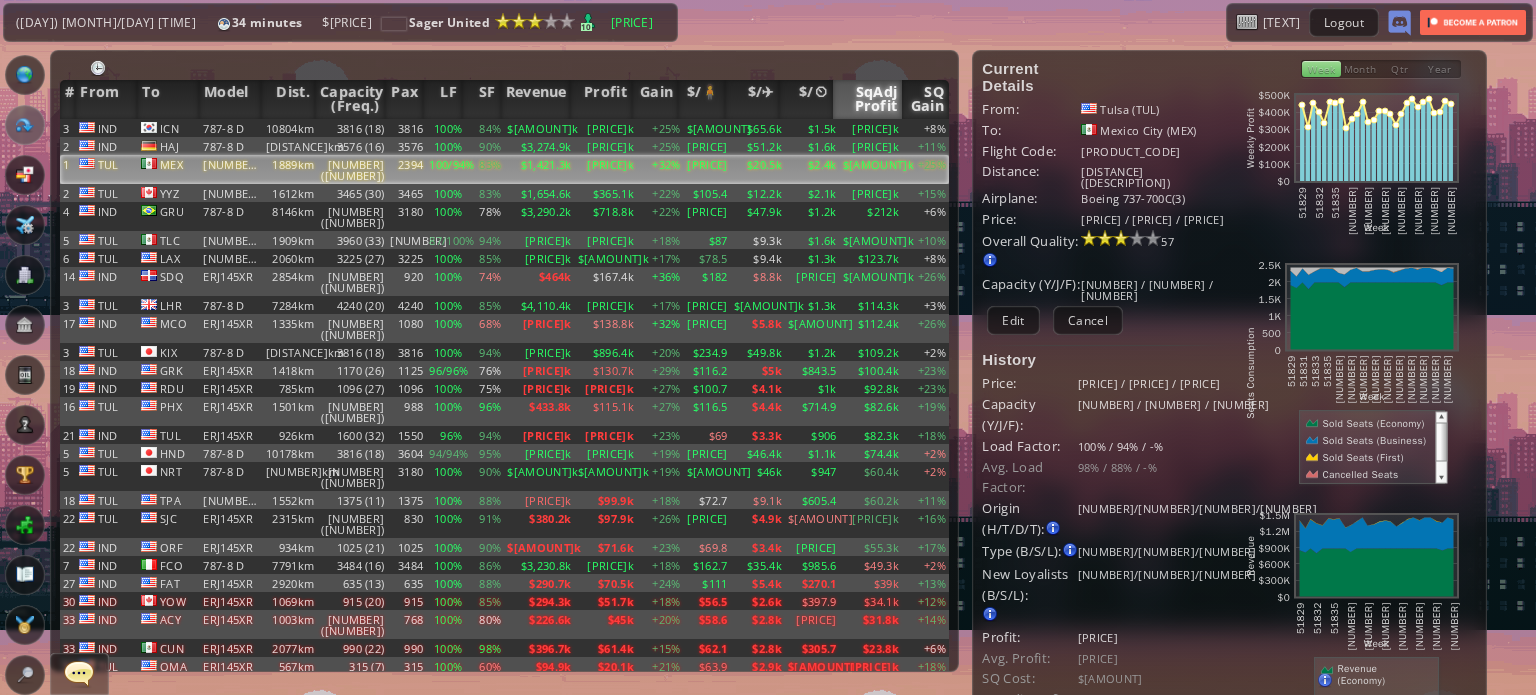 click on "SQ Gain" at bounding box center (925, 99) 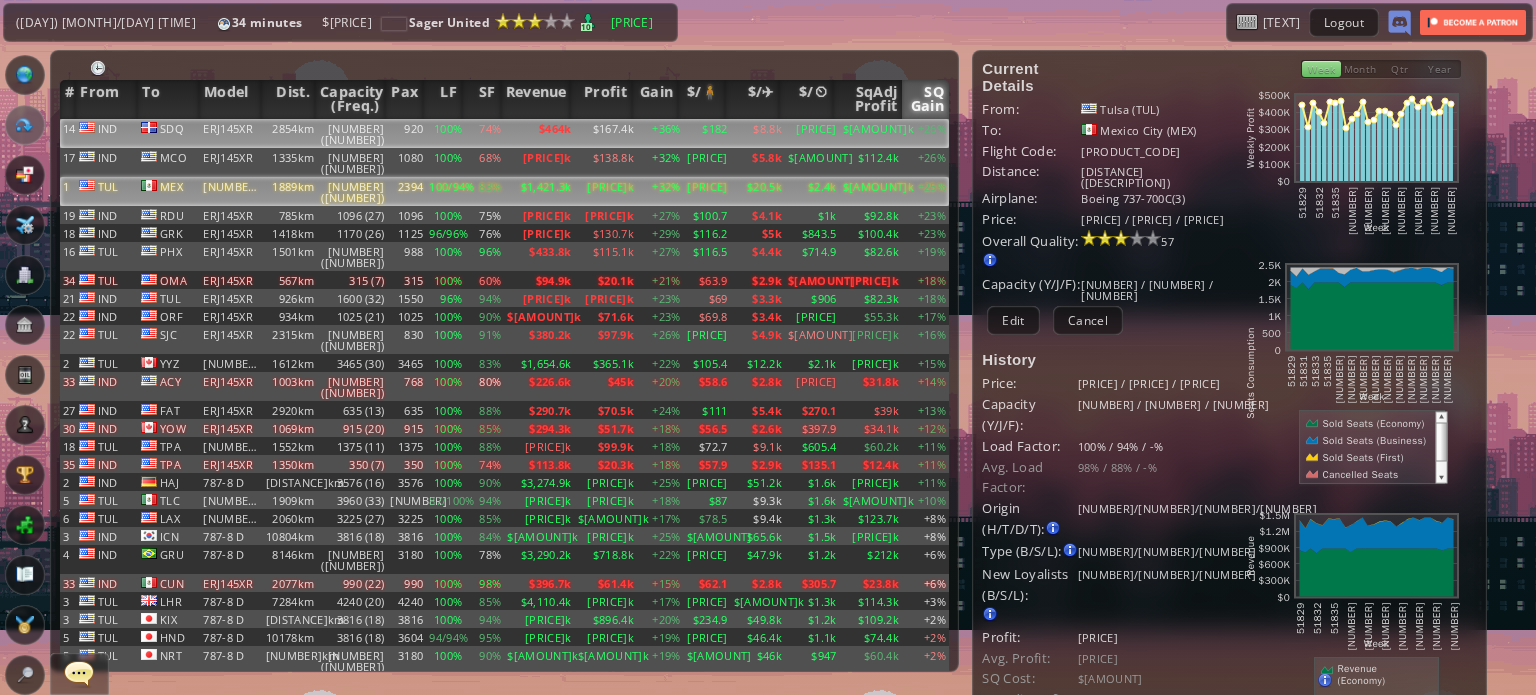click on "[PRICE]" at bounding box center [812, 133] 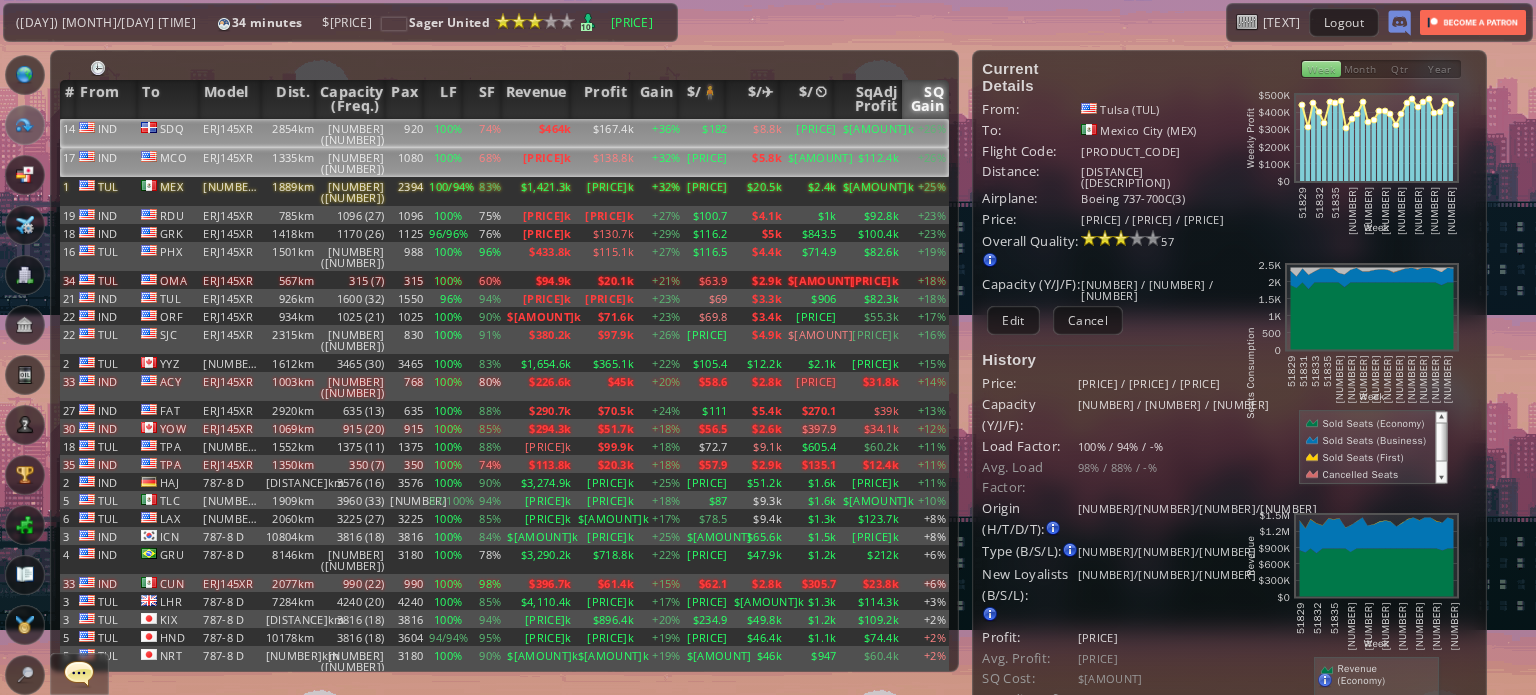 click on "$5.8k" at bounding box center (758, 133) 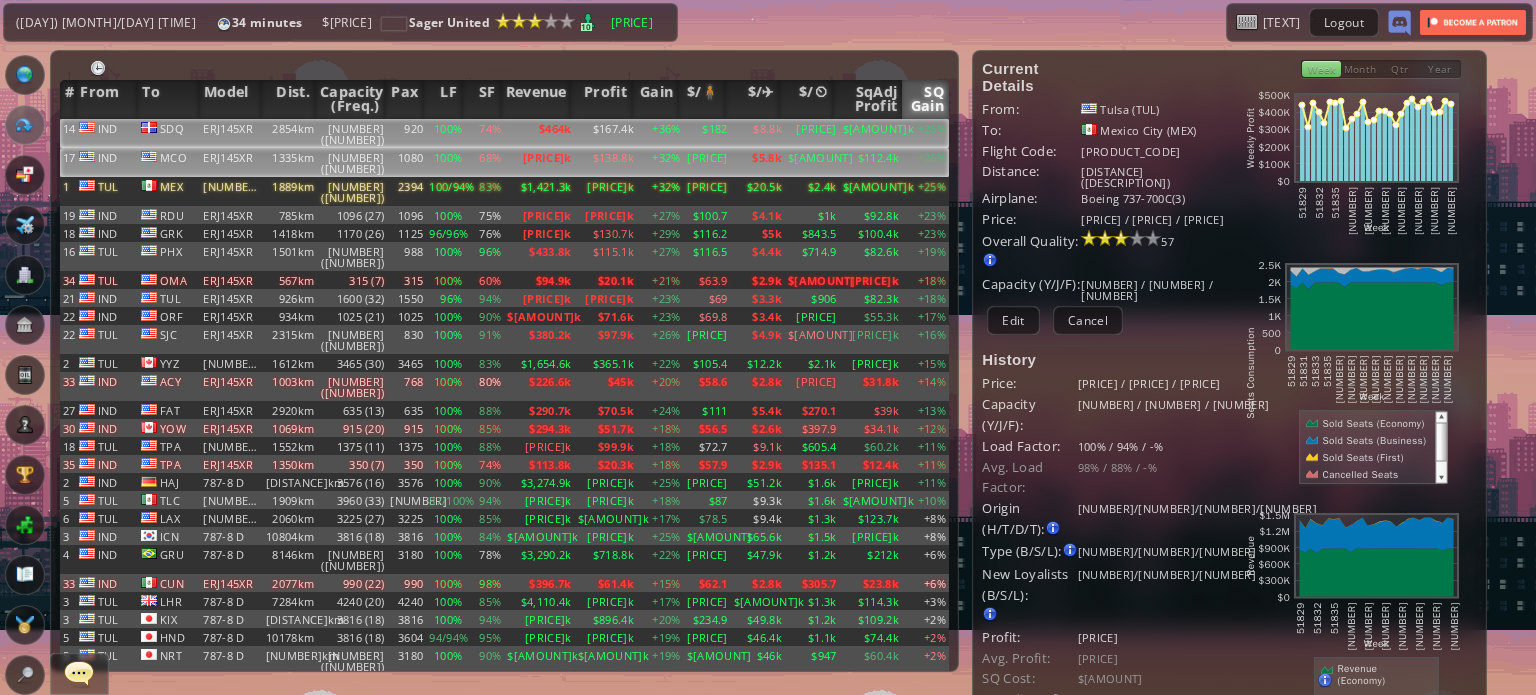 click on "$182" at bounding box center (707, 133) 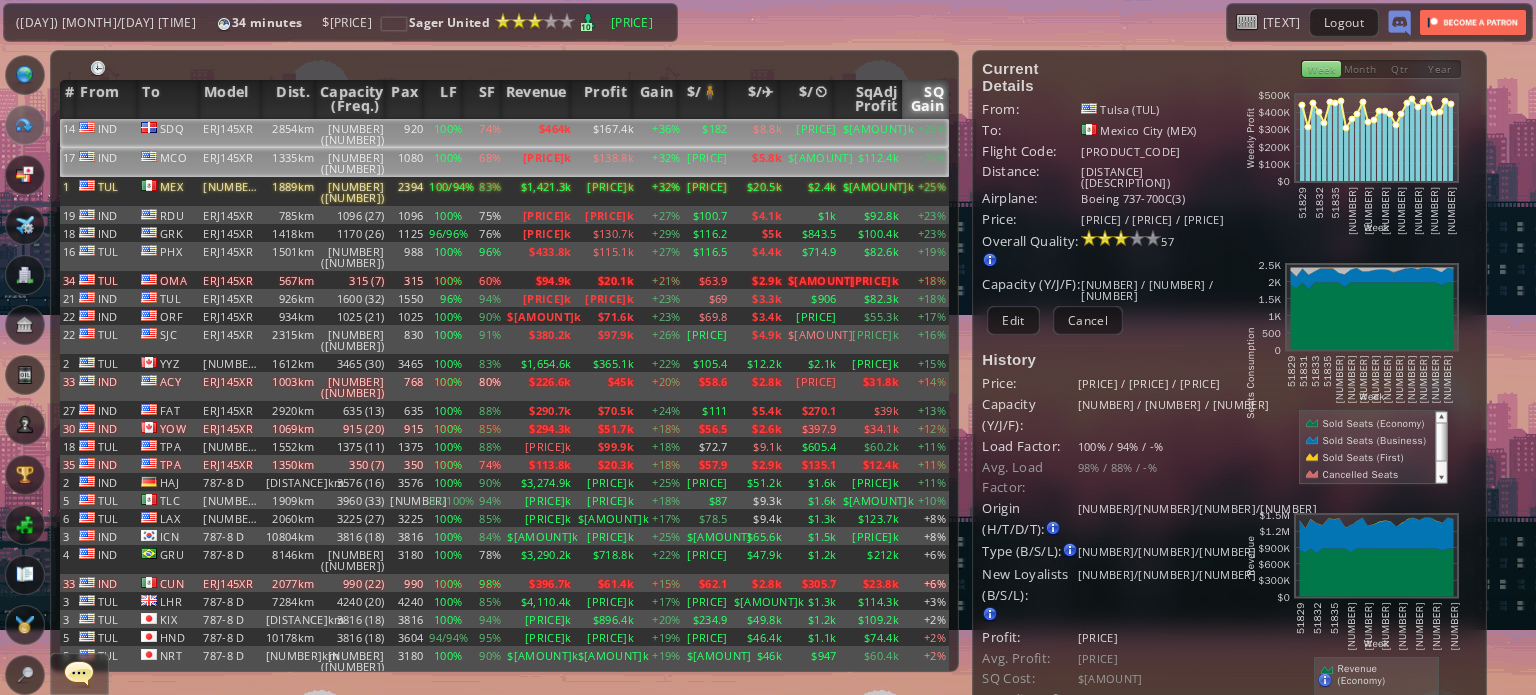 click on "[PRICE]" at bounding box center (707, 133) 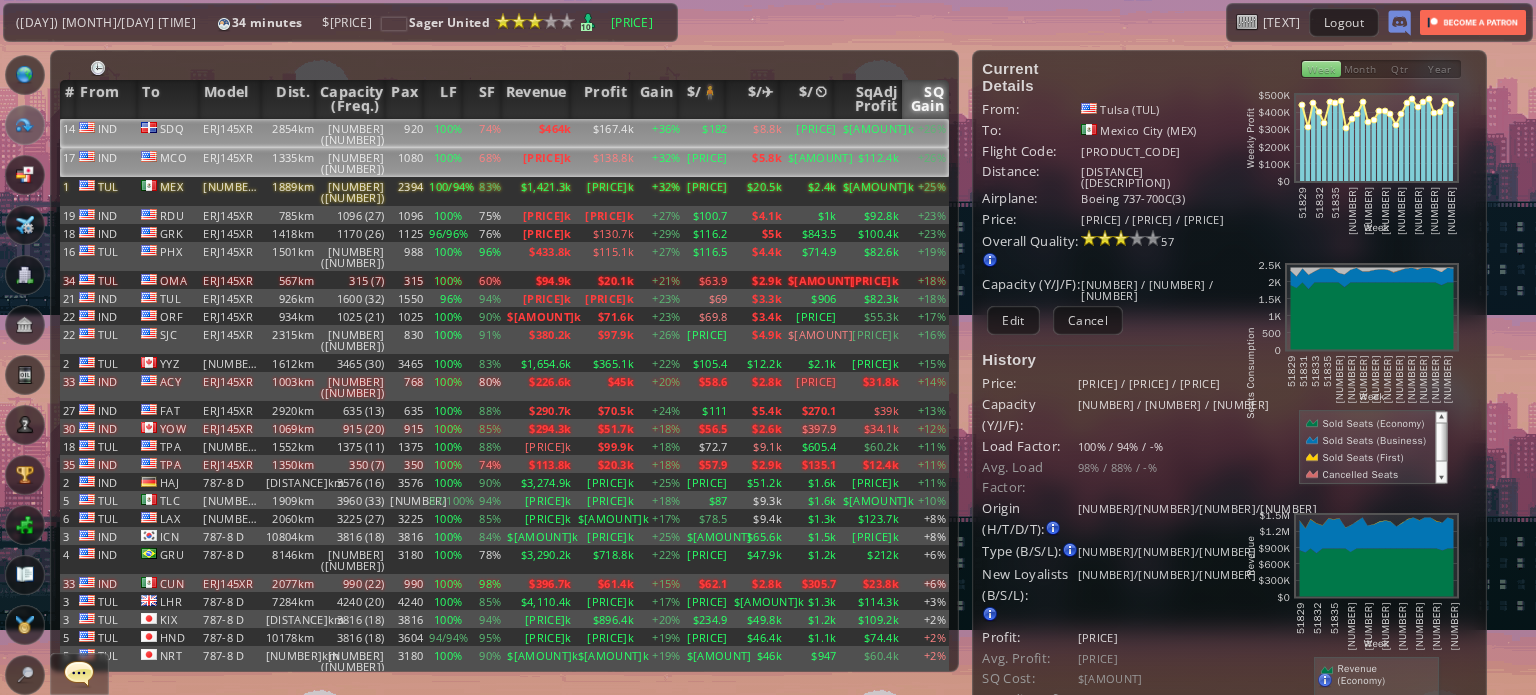 click on "$182" at bounding box center [707, 133] 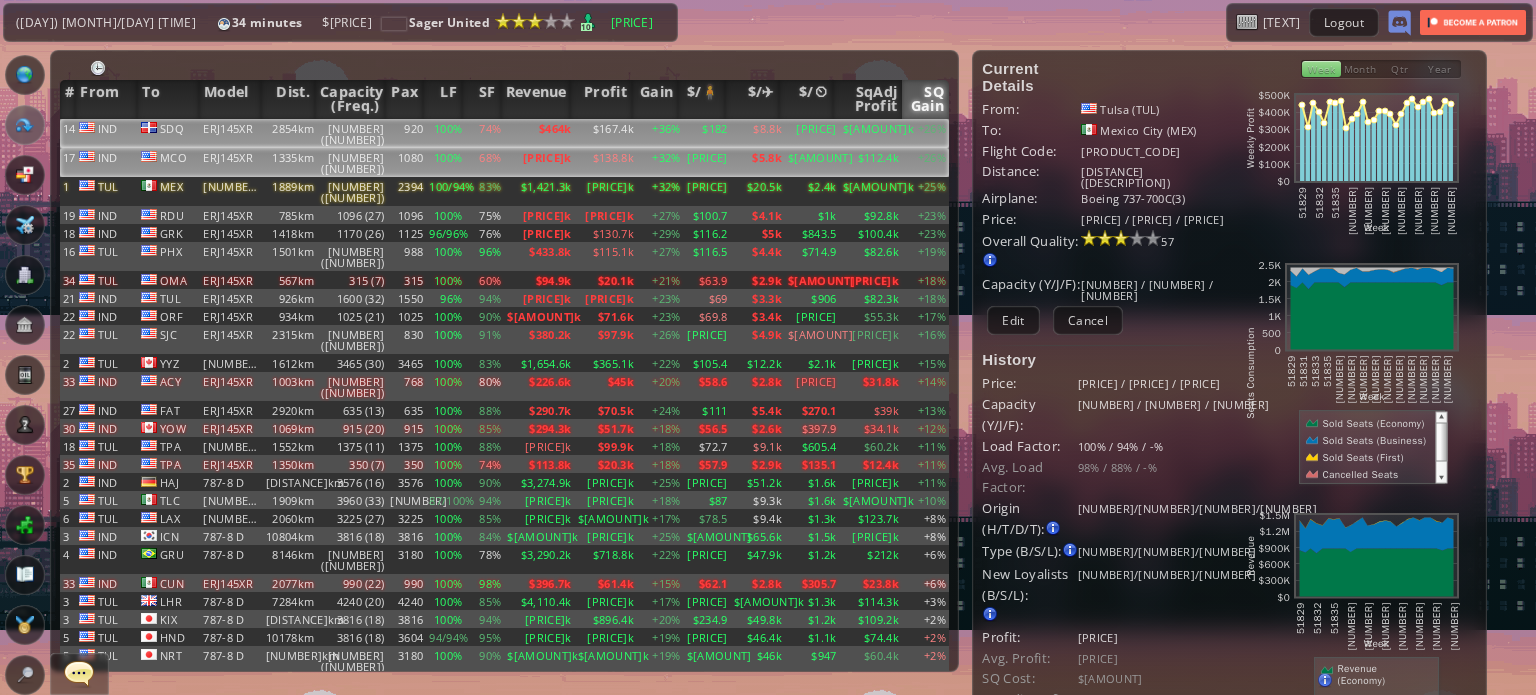 click on "[PRICE]" at bounding box center [707, 133] 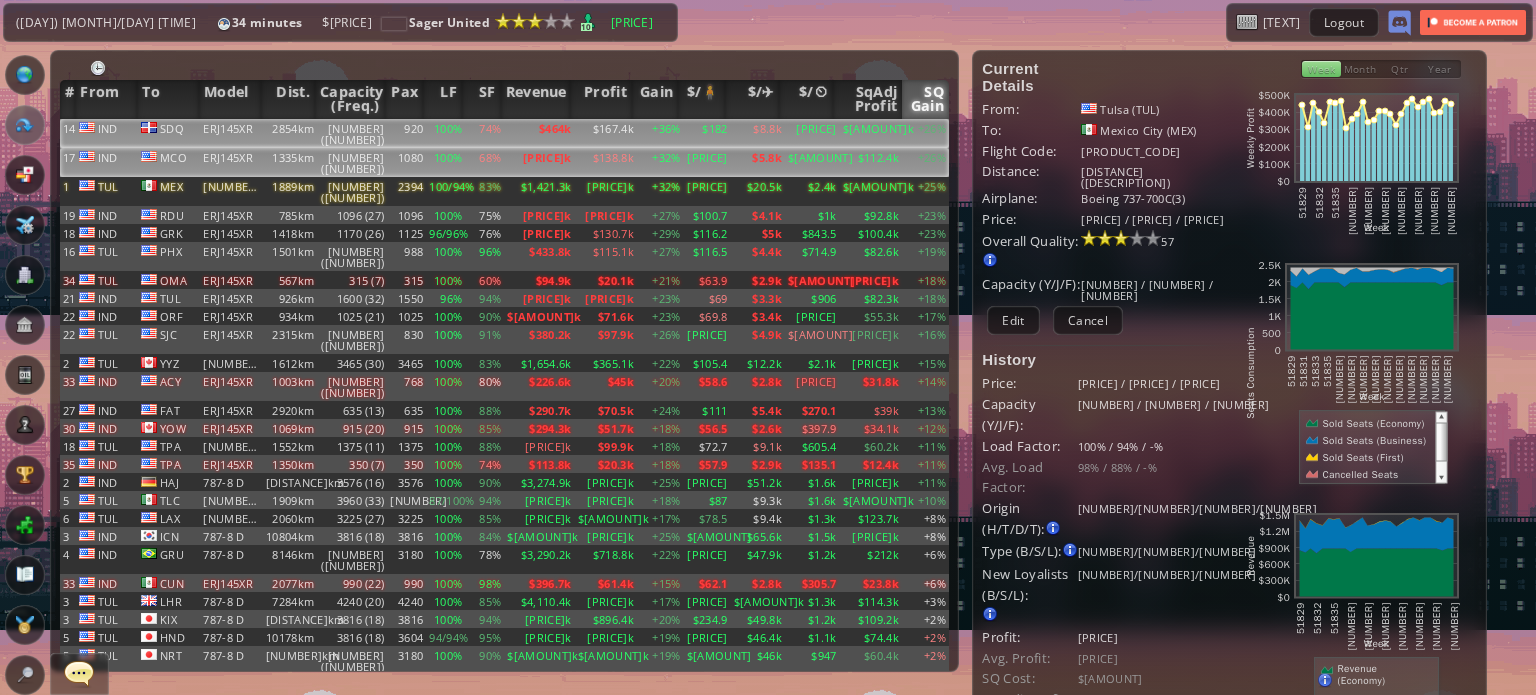 click on "$182" at bounding box center [707, 133] 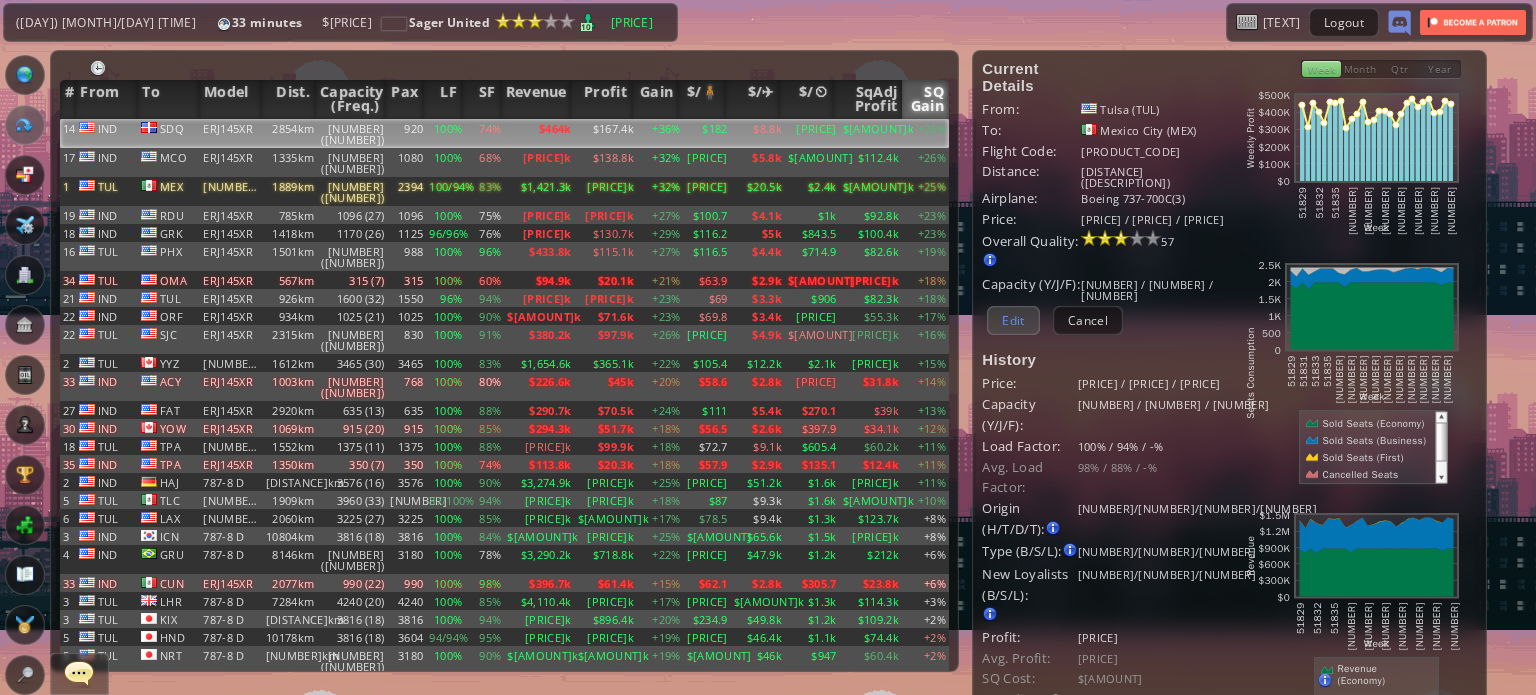 click on "Edit" at bounding box center [1013, 320] 